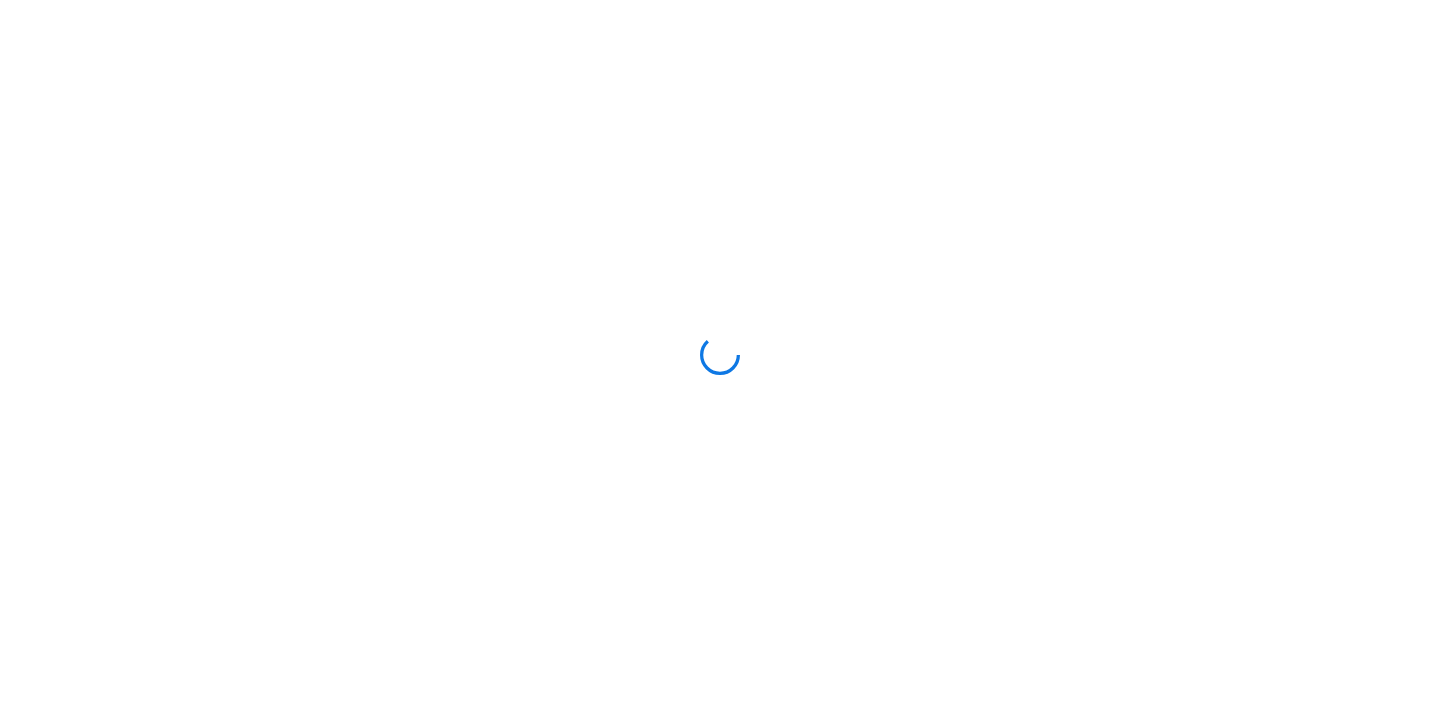 scroll, scrollTop: 0, scrollLeft: 0, axis: both 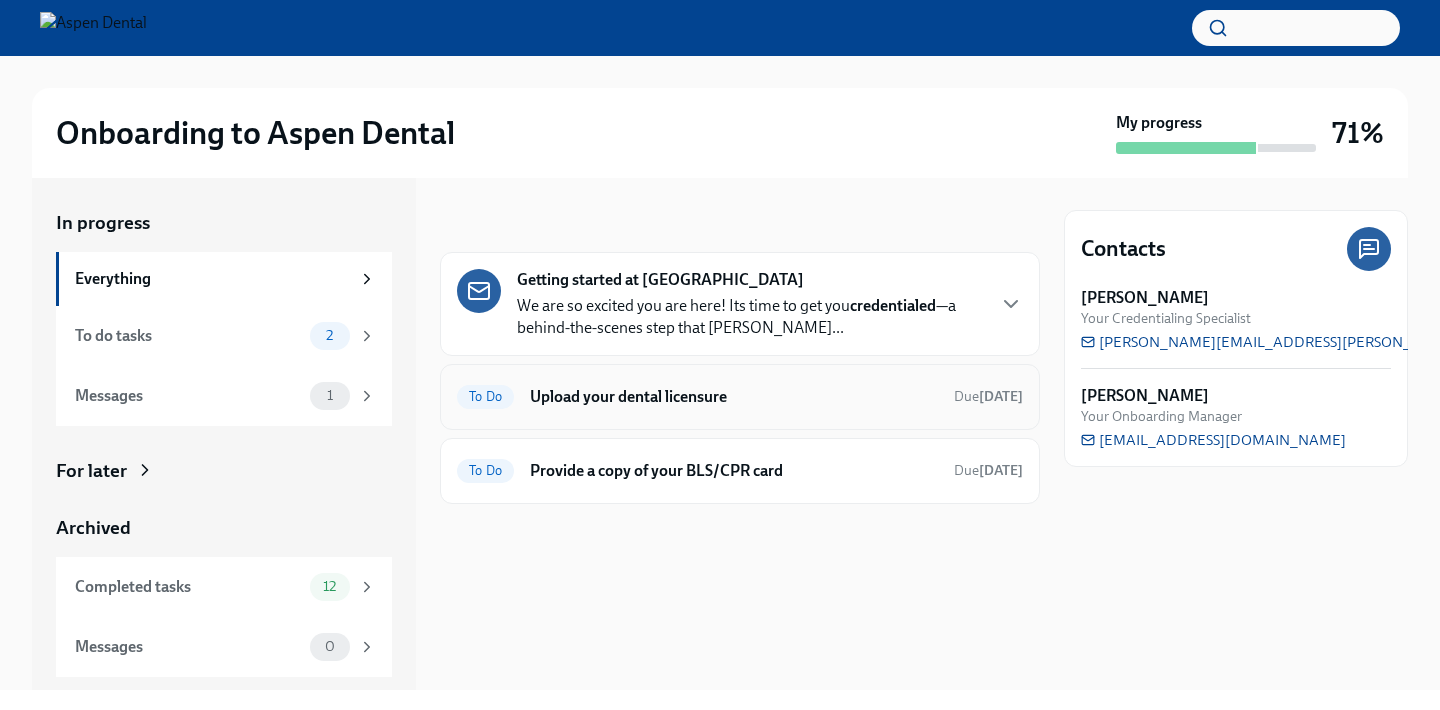 click on "To Do Upload your dental licensure Due  [DATE]" at bounding box center [740, 397] 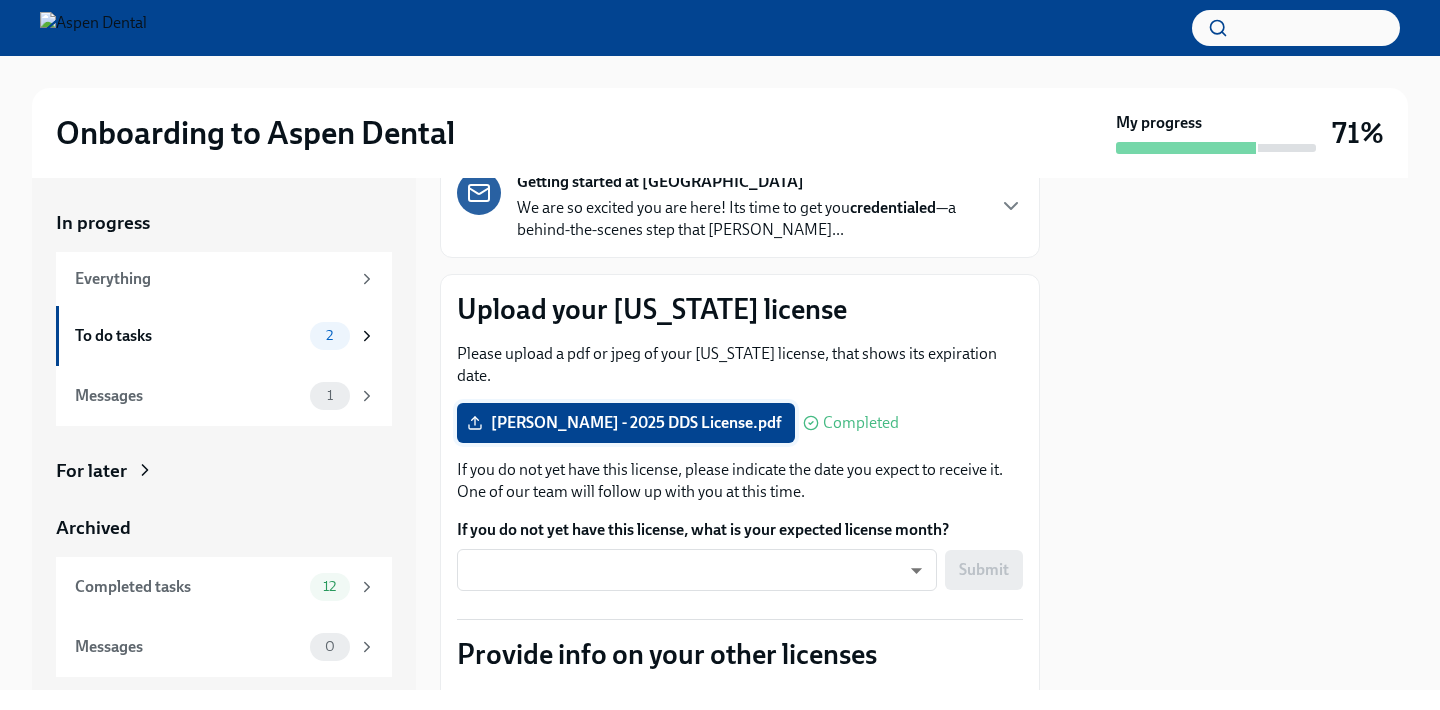 scroll, scrollTop: 235, scrollLeft: 0, axis: vertical 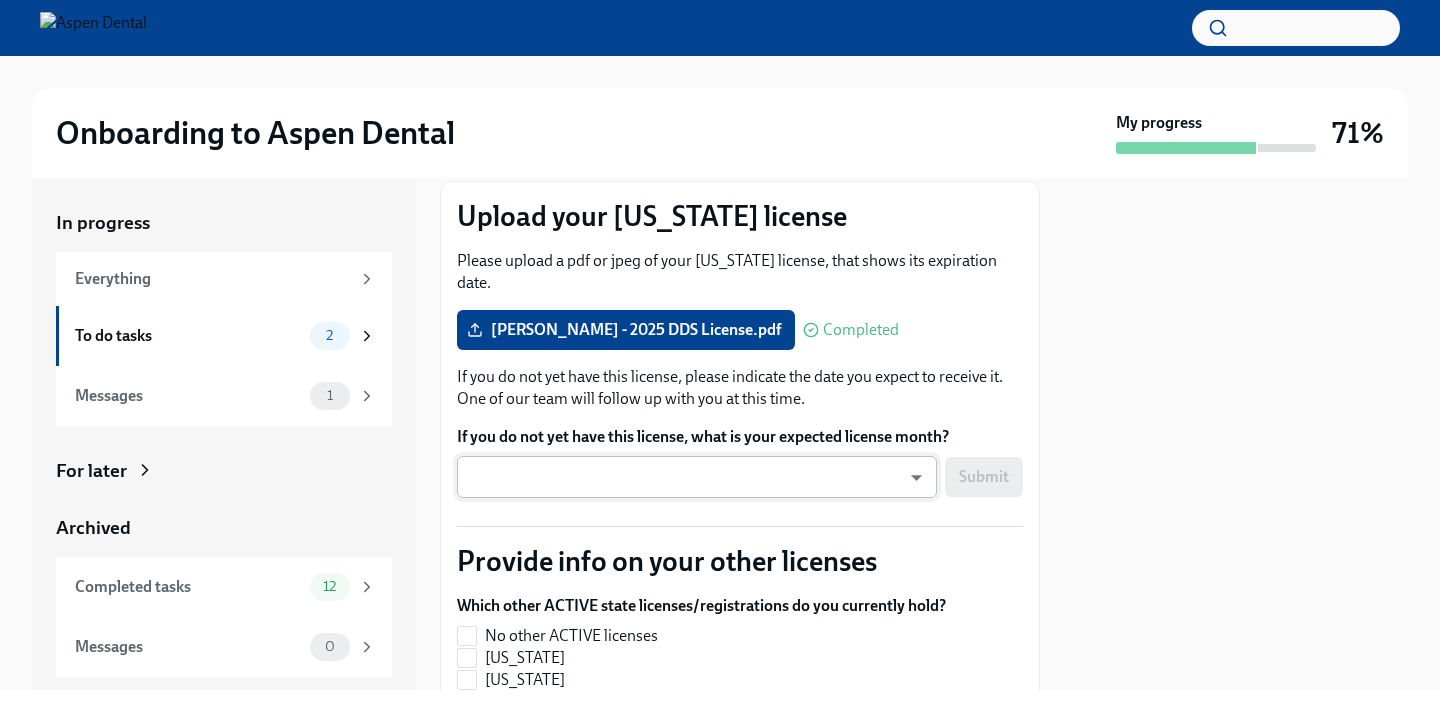 click on "Onboarding to Aspen Dental My progress 71% In progress Everything To do tasks 2 Messages 1 For later Archived Completed tasks 12 Messages 0 Upload your dental licensure To Do Due  [DATE] Getting started at Aspen Dental We are so excited you are here! Its time to get you  credentialed —a behind-the-scenes step that confi... Upload your [US_STATE] license Please upload a pdf or jpeg of your [US_STATE] license, that shows its expiration date. [PERSON_NAME] - 2025 DDS License.pdf Completed If you do not yet have this license, please indicate the date you expect to receive it. One of our team will follow up with you at this time. If you do not yet have this license, what is your expected license month? ​ ​ Submit Provide info on your other licenses Which other ACTIVE state licenses/registrations do you currently hold? No other ACTIVE licenses [US_STATE] [US_STATE] [US_STATE] [US_STATE] [US_STATE] [US_STATE] [US_STATE] [US_STATE] [US_STATE] [US_STATE] [US_STATE] [US_STATE] [US_STATE] [US_STATE] [US_STATE] [US_STATE] [US_STATE] [US_STATE] [US_STATE]" at bounding box center (720, 355) 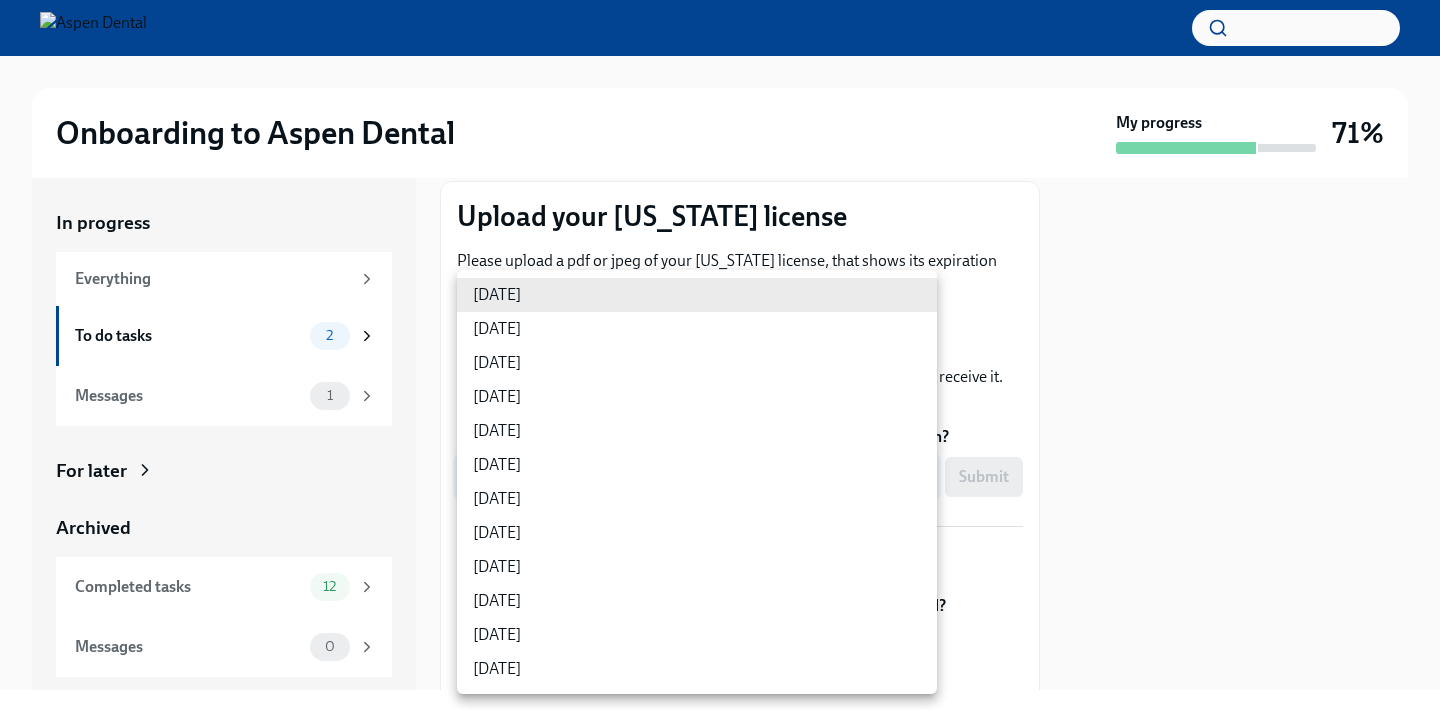 click on "[DATE]" at bounding box center (697, 669) 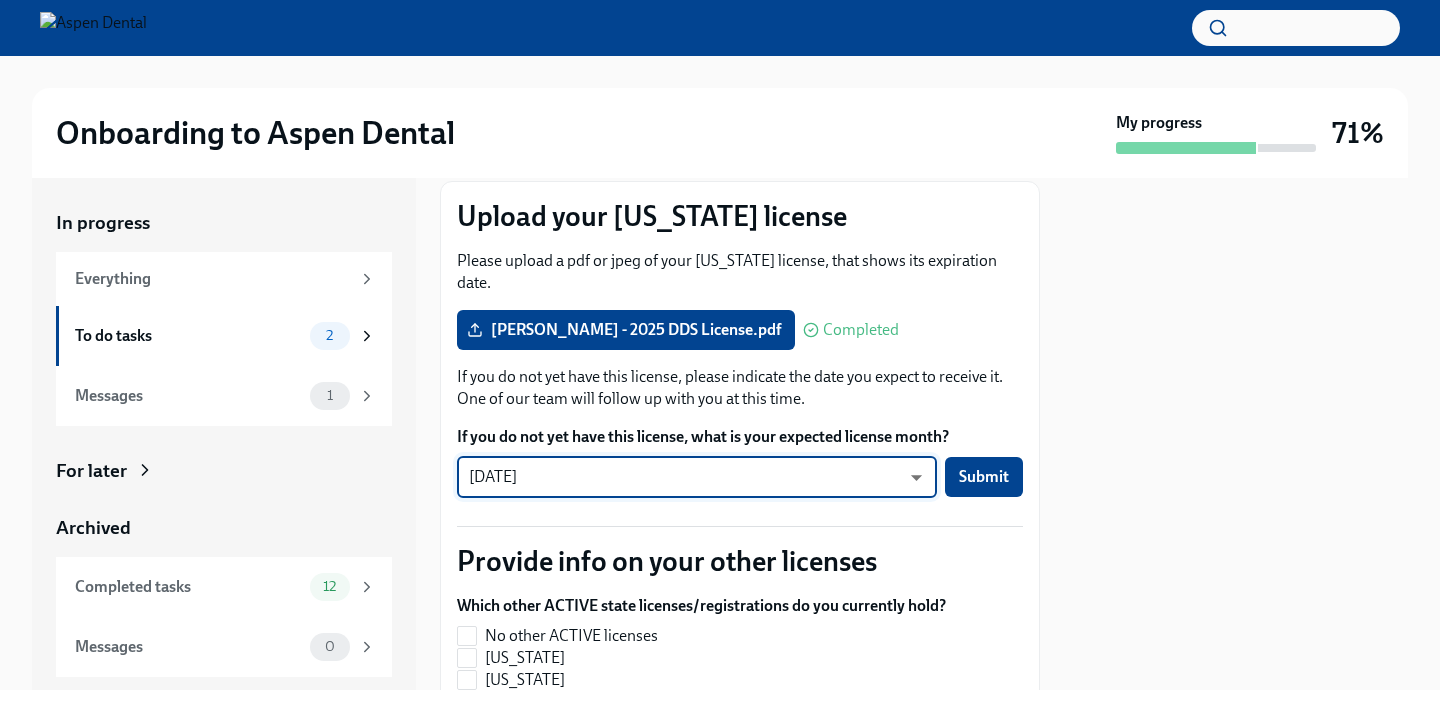 click on "Onboarding to Aspen Dental My progress 71% In progress Everything To do tasks 2 Messages 1 For later Archived Completed tasks 12 Messages 0 Upload your dental licensure To Do Due  [DATE] Getting started at Aspen Dental We are so excited you are here! Its time to get you  credentialed —a behind-the-scenes step that confi... Upload your [US_STATE] license Please upload a pdf or jpeg of your [US_STATE] license, that shows its expiration date. [PERSON_NAME] - 2025 DDS License.pdf Completed If you do not yet have this license, please indicate the date you expect to receive it. One of our team will follow up with you at this time. If you do not yet have this license, what is your expected license month? [DATE] YhGPwDX1D ​ Submit Provide info on your other licenses Which other ACTIVE state licenses/registrations do you currently hold? No other ACTIVE licenses [US_STATE] [US_STATE] [US_STATE] [US_STATE] [US_STATE] [US_STATE] [US_STATE] [US_STATE] [US_STATE] [US_STATE] [US_STATE] [US_STATE] [US_STATE] [US_STATE] [US_STATE] [US_STATE]" at bounding box center [720, 355] 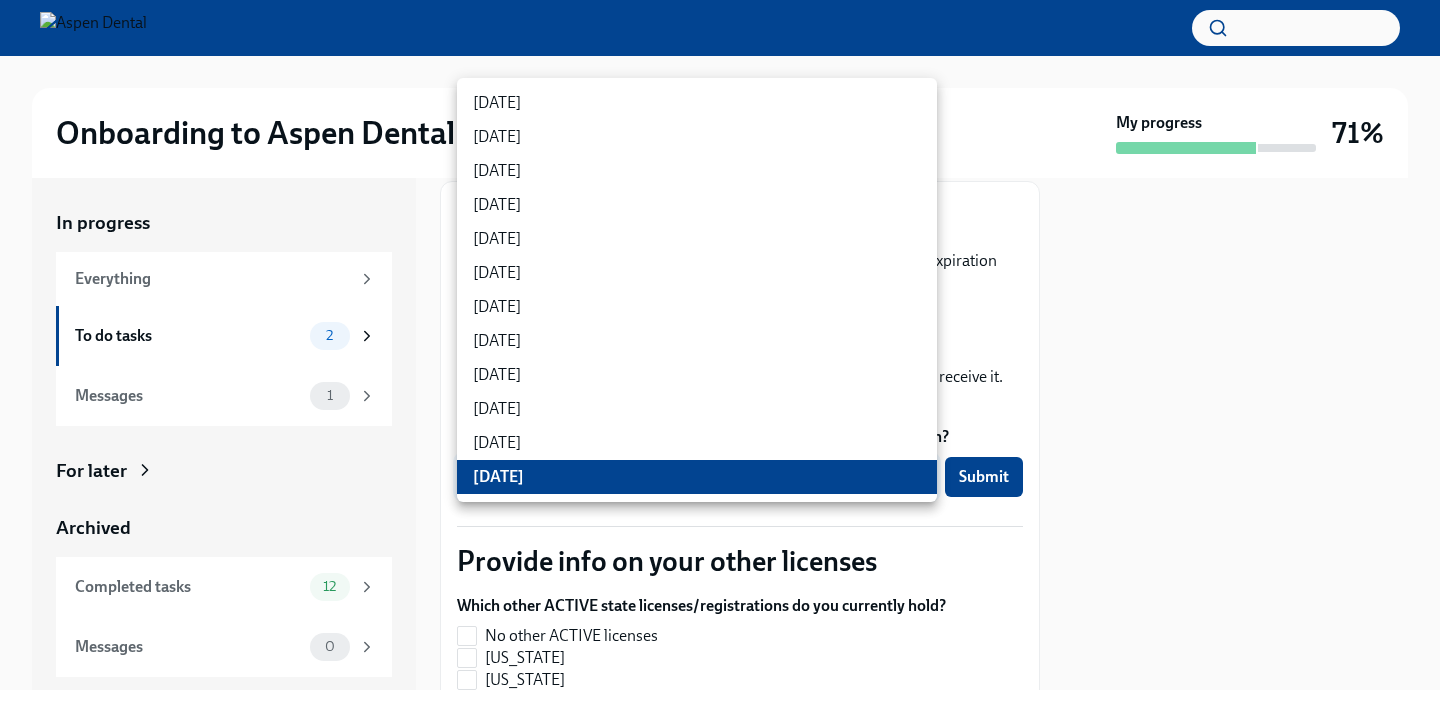 click at bounding box center [720, 355] 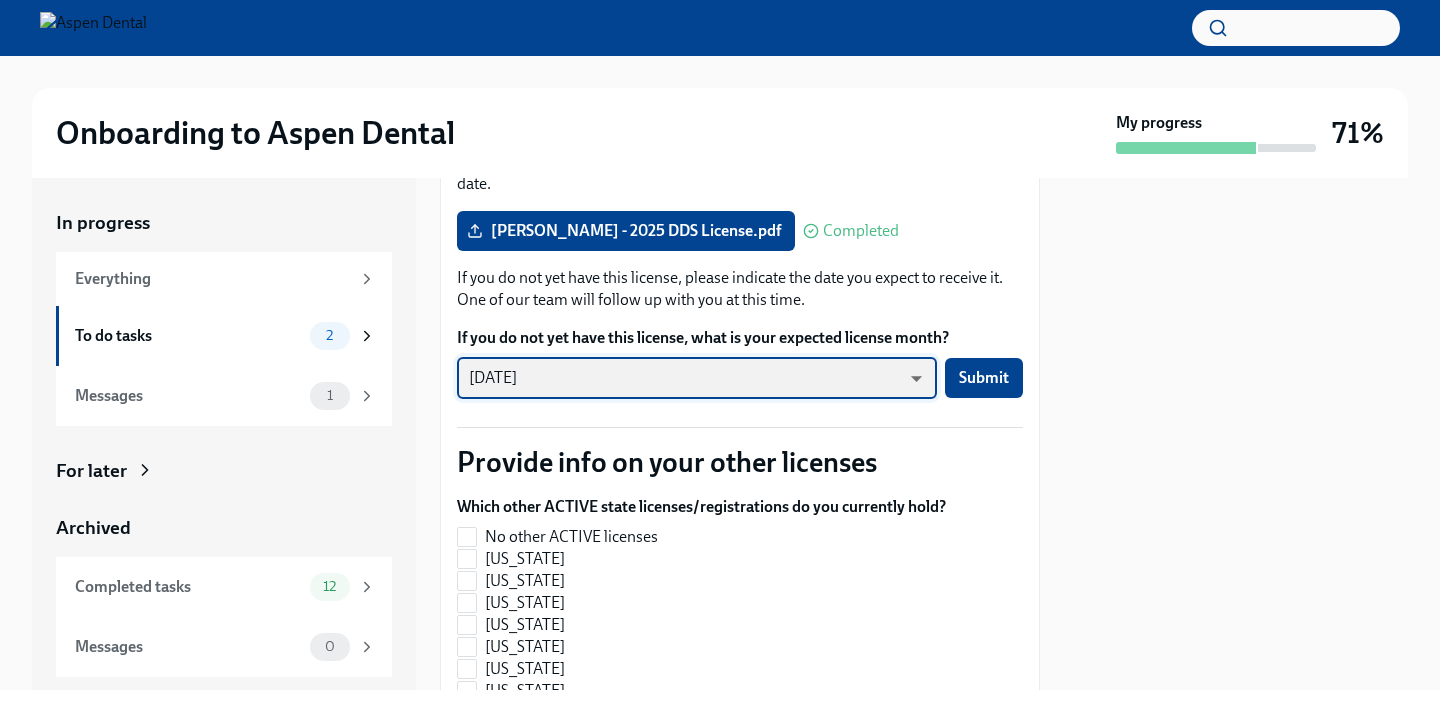 scroll, scrollTop: 418, scrollLeft: 0, axis: vertical 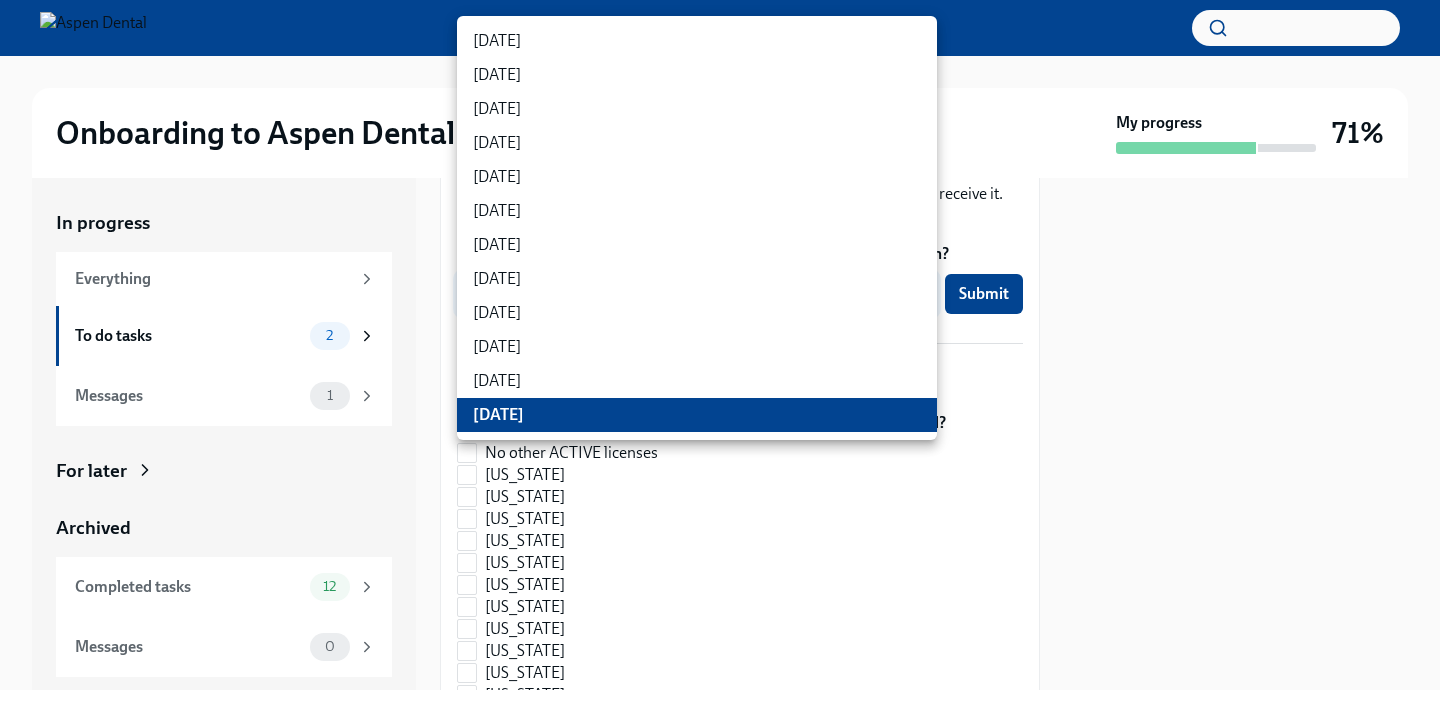 click on "Onboarding to Aspen Dental My progress 71% In progress Everything To do tasks 2 Messages 1 For later Archived Completed tasks 12 Messages 0 Upload your dental licensure To Do Due  [DATE] Getting started at Aspen Dental We are so excited you are here! Its time to get you  credentialed —a behind-the-scenes step that confi... Upload your [US_STATE] license Please upload a pdf or jpeg of your [US_STATE] license, that shows its expiration date. [PERSON_NAME] - 2025 DDS License.pdf Completed If you do not yet have this license, please indicate the date you expect to receive it. One of our team will follow up with you at this time. If you do not yet have this license, what is your expected license month? [DATE] YhGPwDX1D ​ Submit Provide info on your other licenses Which other ACTIVE state licenses/registrations do you currently hold? No other ACTIVE licenses [US_STATE] [US_STATE] [US_STATE] [US_STATE] [US_STATE] [US_STATE] [US_STATE] [US_STATE] [US_STATE] [US_STATE] [US_STATE] [US_STATE] [US_STATE] [US_STATE] [US_STATE] [US_STATE]" at bounding box center (720, 355) 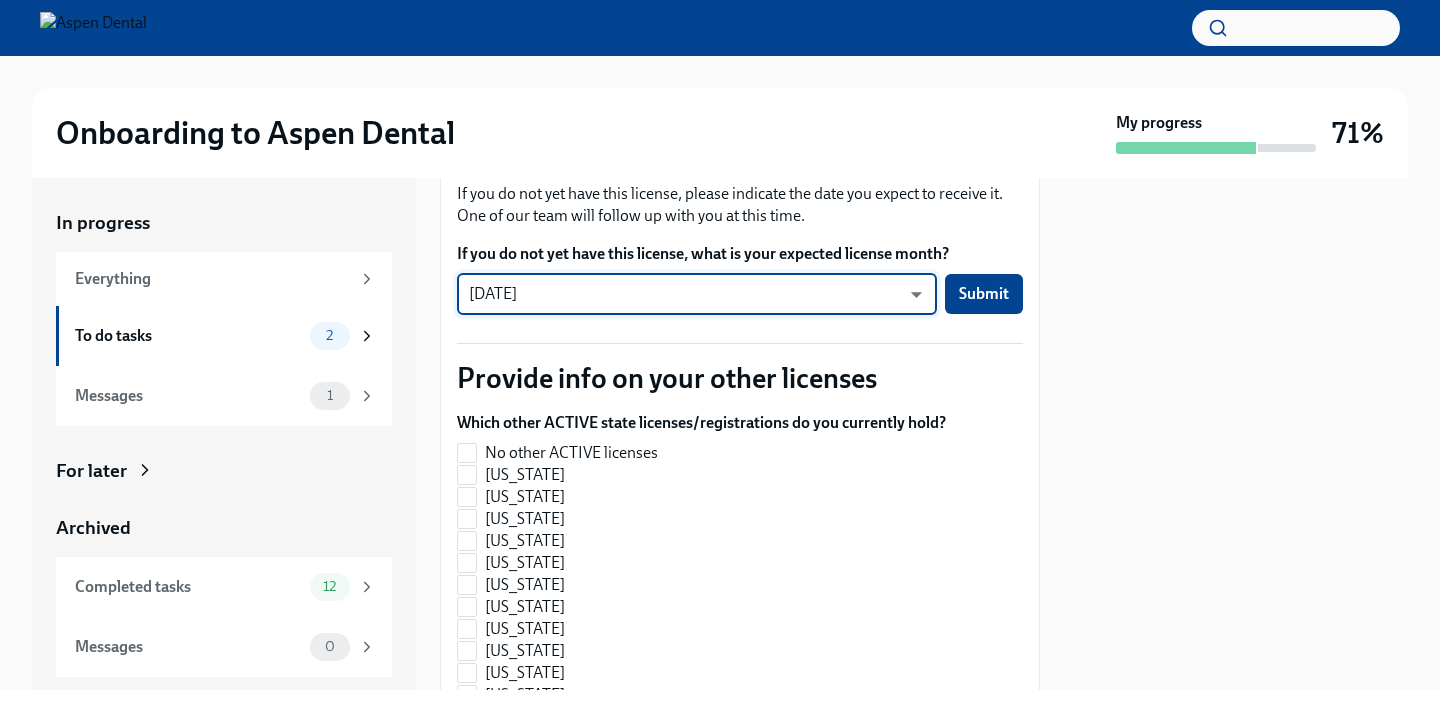 click on "Onboarding to Aspen Dental My progress 71% In progress Everything To do tasks 2 Messages 1 For later Archived Completed tasks 12 Messages 0 Upload your dental licensure To Do Due  [DATE] Getting started at Aspen Dental We are so excited you are here! Its time to get you  credentialed —a behind-the-scenes step that confi... Upload your [US_STATE] license Please upload a pdf or jpeg of your [US_STATE] license, that shows its expiration date. [PERSON_NAME] - 2025 DDS License.pdf Completed If you do not yet have this license, please indicate the date you expect to receive it. One of our team will follow up with you at this time. If you do not yet have this license, what is your expected license month? [DATE] keGtAI_di ​ Submit Provide info on your other licenses Which other ACTIVE state licenses/registrations do you currently hold? No other ACTIVE licenses [US_STATE] [US_STATE] [US_STATE] [US_STATE] [US_STATE] [US_STATE] [US_STATE] [US_STATE] [US_STATE] [US_STATE] [US_STATE] [US_STATE] [US_STATE] [US_STATE] [US_STATE] [US_STATE]" at bounding box center (720, 355) 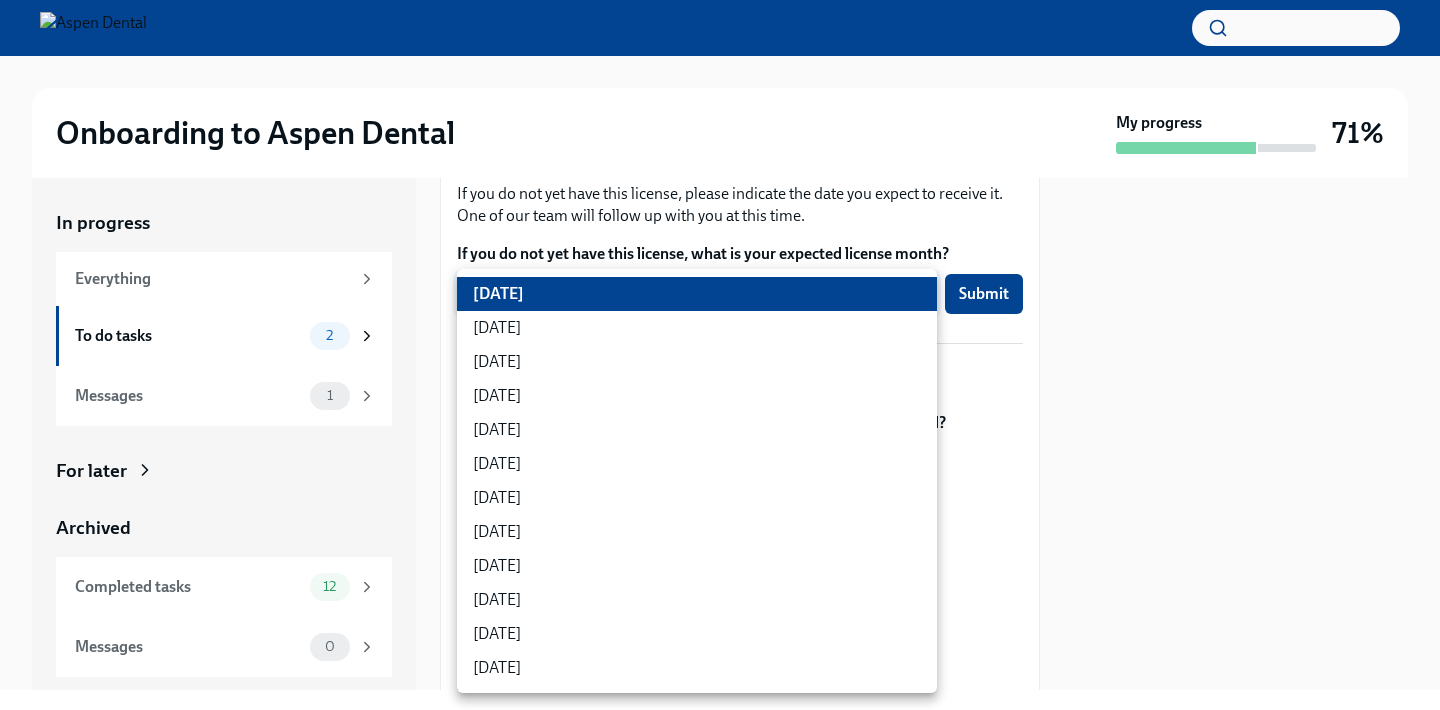 click on "[DATE]" at bounding box center [697, 668] 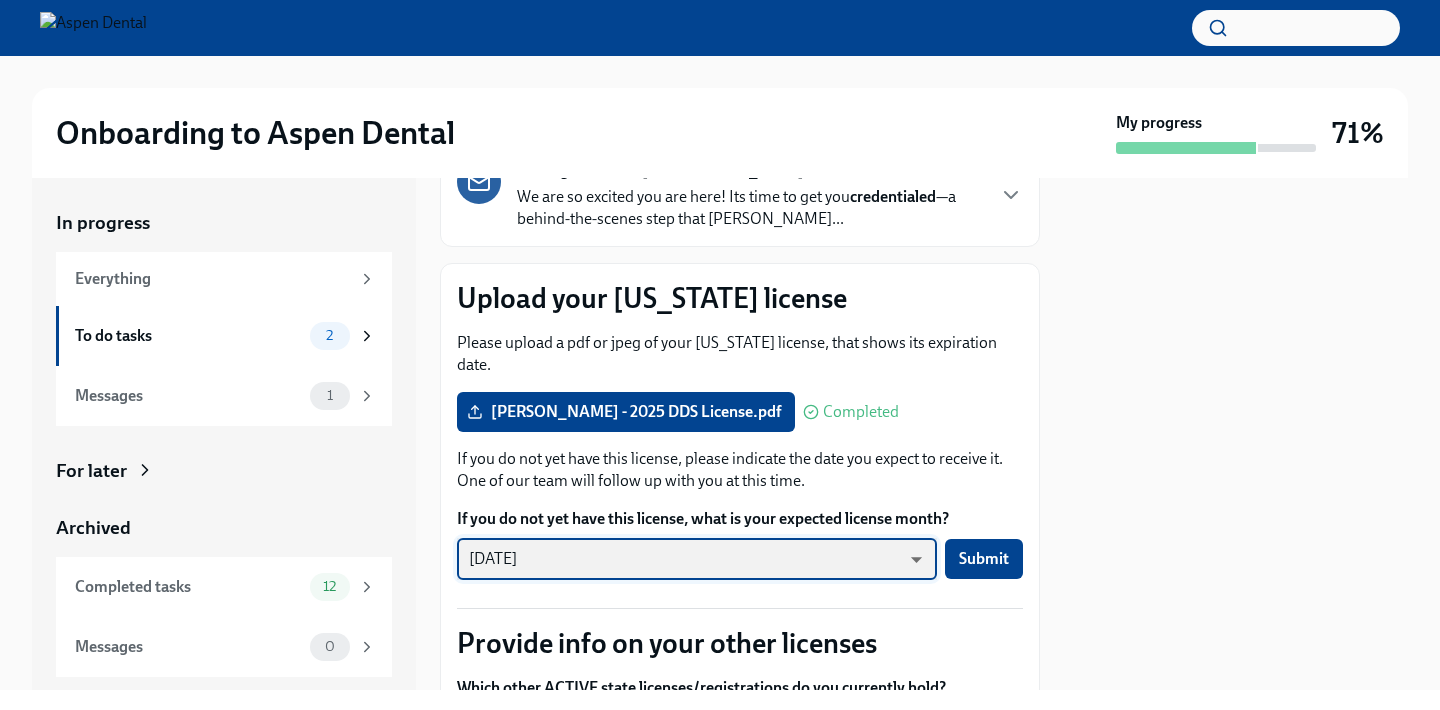 scroll, scrollTop: 287, scrollLeft: 0, axis: vertical 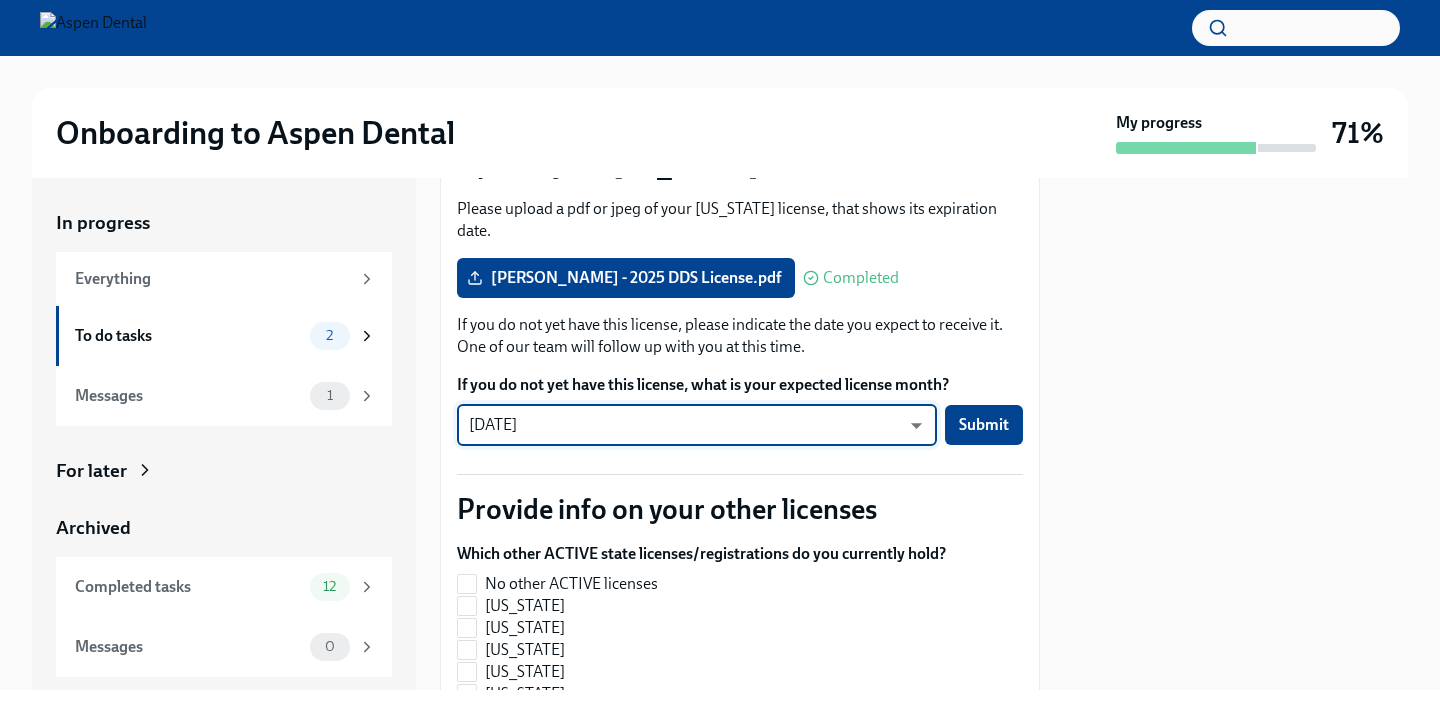 click on "Onboarding to Aspen Dental My progress 71% In progress Everything To do tasks 2 Messages 1 For later Archived Completed tasks 12 Messages 0 Upload your dental licensure To Do Due  [DATE] Getting started at Aspen Dental We are so excited you are here! Its time to get you  credentialed —a behind-the-scenes step that confi... Upload your [US_STATE] license Please upload a pdf or jpeg of your [US_STATE] license, that shows its expiration date. [PERSON_NAME] - 2025 DDS License.pdf Completed If you do not yet have this license, please indicate the date you expect to receive it. One of our team will follow up with you at this time. If you do not yet have this license, what is your expected license month? [DATE] YhGPwDX1D ​ Submit Provide info on your other licenses Which other ACTIVE state licenses/registrations do you currently hold? No other ACTIVE licenses [US_STATE] [US_STATE] [US_STATE] [US_STATE] [US_STATE] [US_STATE] [US_STATE] [US_STATE] [US_STATE] [US_STATE] [US_STATE] [US_STATE] [US_STATE] [US_STATE] [US_STATE] [US_STATE]" at bounding box center (720, 355) 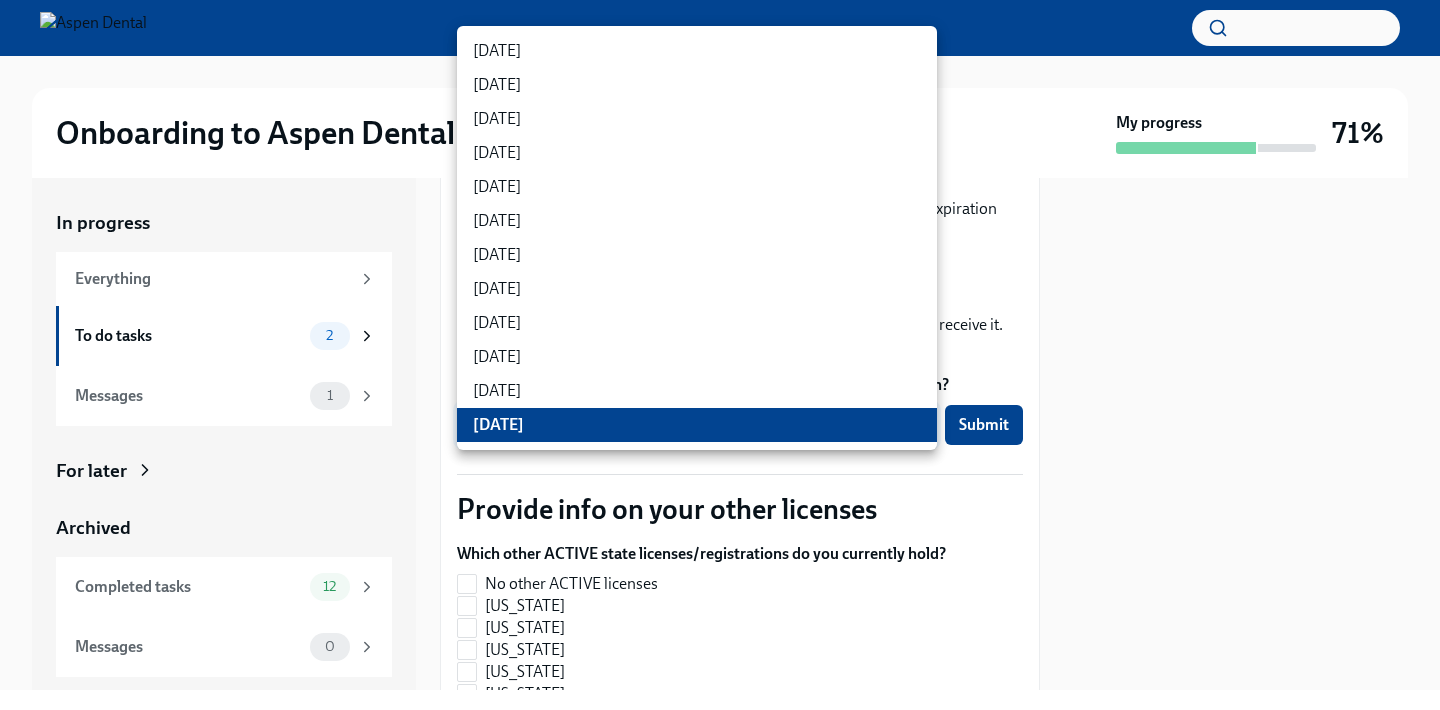 click at bounding box center [720, 355] 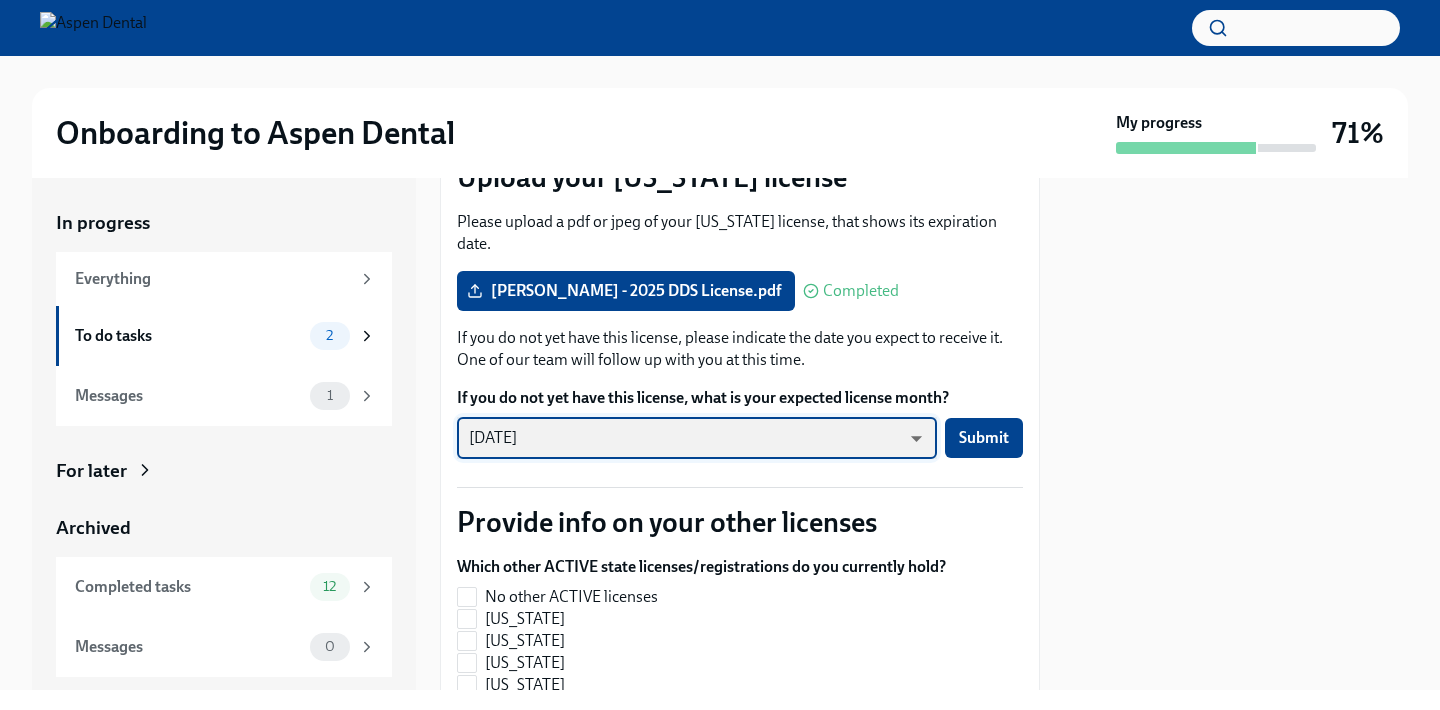 scroll, scrollTop: 251, scrollLeft: 0, axis: vertical 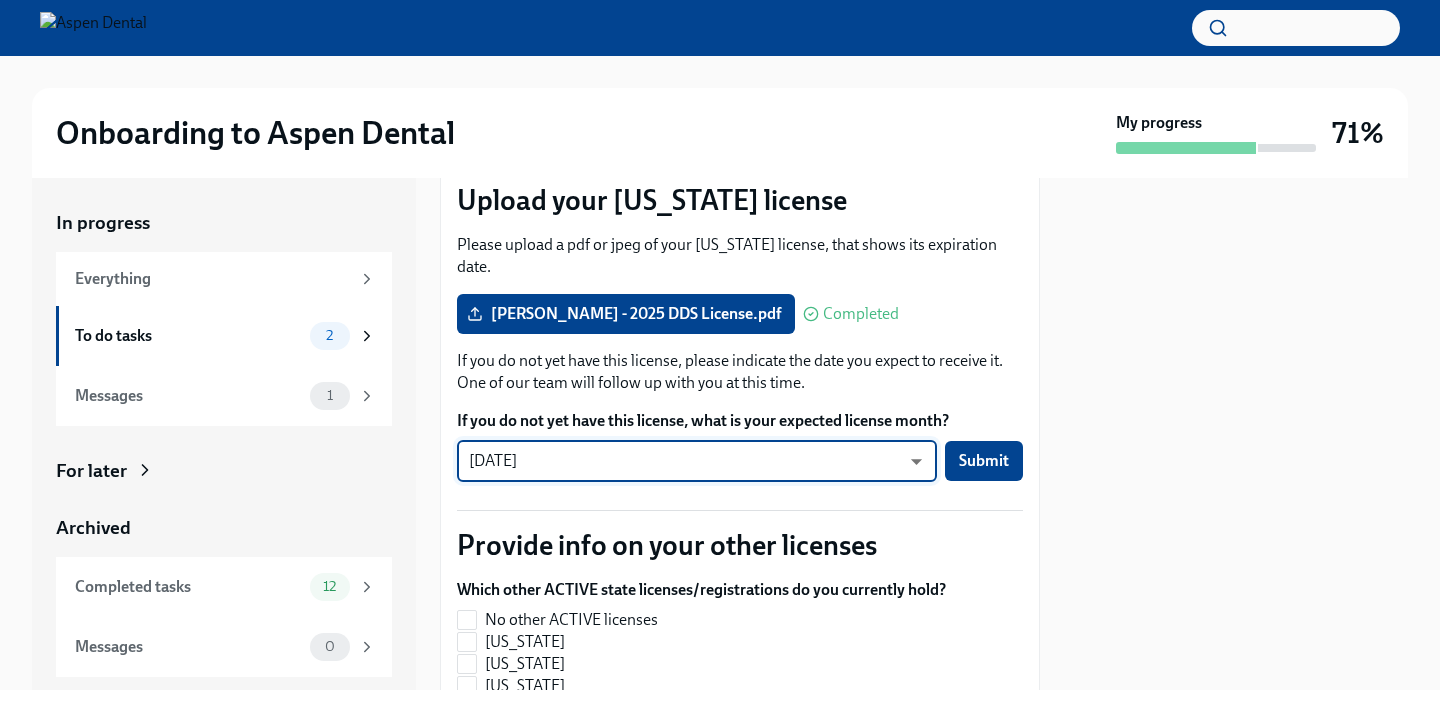 click on "Onboarding to Aspen Dental My progress 71% In progress Everything To do tasks 2 Messages 1 For later Archived Completed tasks 12 Messages 0 Upload your dental licensure To Do Due  [DATE] Getting started at Aspen Dental We are so excited you are here! Its time to get you  credentialed —a behind-the-scenes step that confi... Upload your [US_STATE] license Please upload a pdf or jpeg of your [US_STATE] license, that shows its expiration date. [PERSON_NAME] - 2025 DDS License.pdf Completed If you do not yet have this license, please indicate the date you expect to receive it. One of our team will follow up with you at this time. If you do not yet have this license, what is your expected license month? [DATE] YhGPwDX1D ​ Submit Provide info on your other licenses Which other ACTIVE state licenses/registrations do you currently hold? No other ACTIVE licenses [US_STATE] [US_STATE] [US_STATE] [US_STATE] [US_STATE] [US_STATE] [US_STATE] [US_STATE] [US_STATE] [US_STATE] [US_STATE] [US_STATE] [US_STATE] [US_STATE] [US_STATE] [US_STATE]" at bounding box center (720, 355) 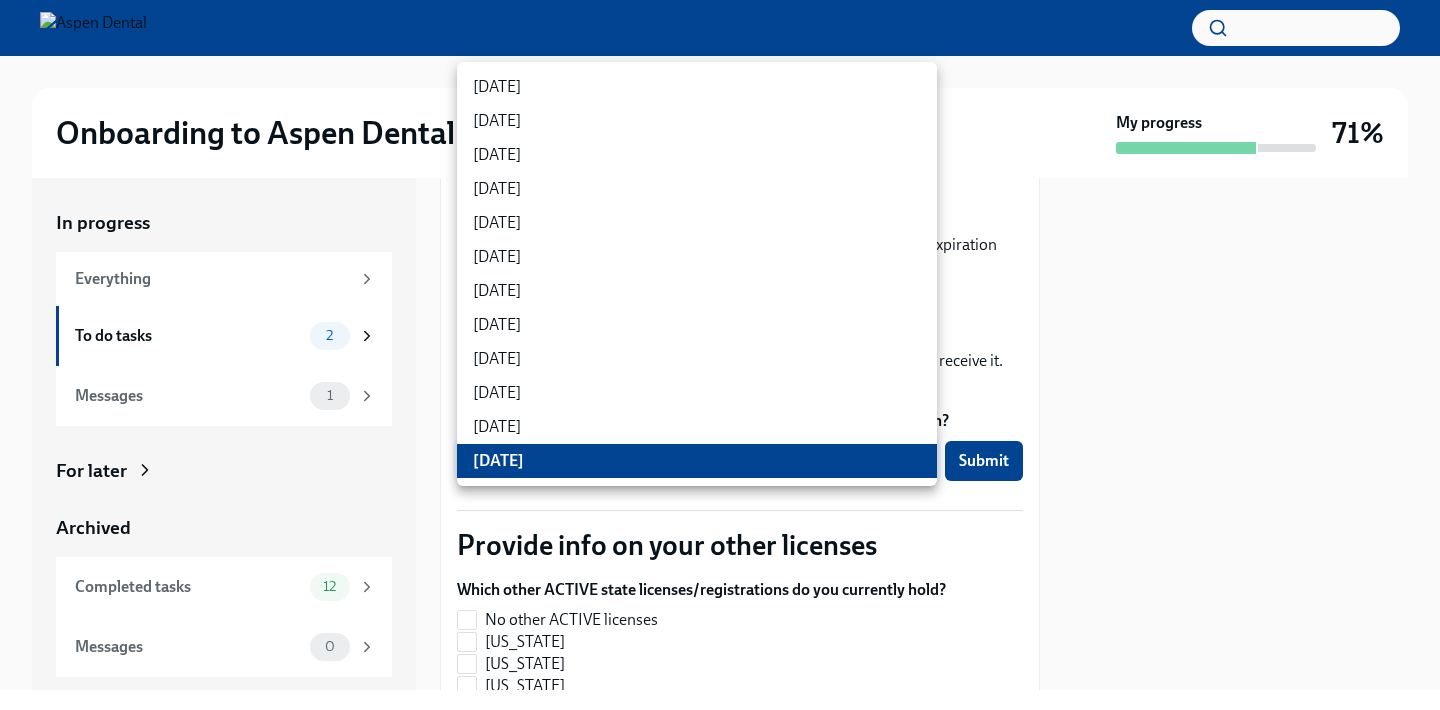 click on "[DATE]" at bounding box center (697, 87) 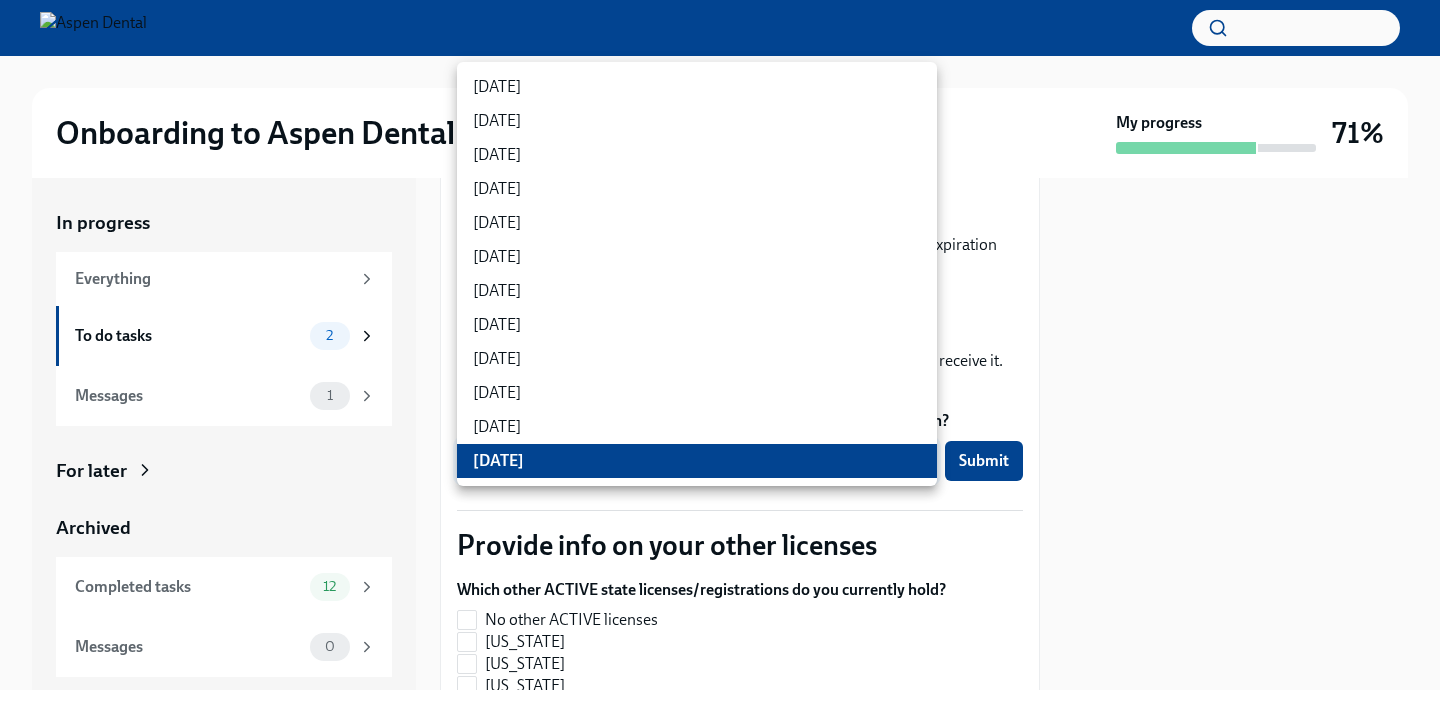 type on "keGtAI_di" 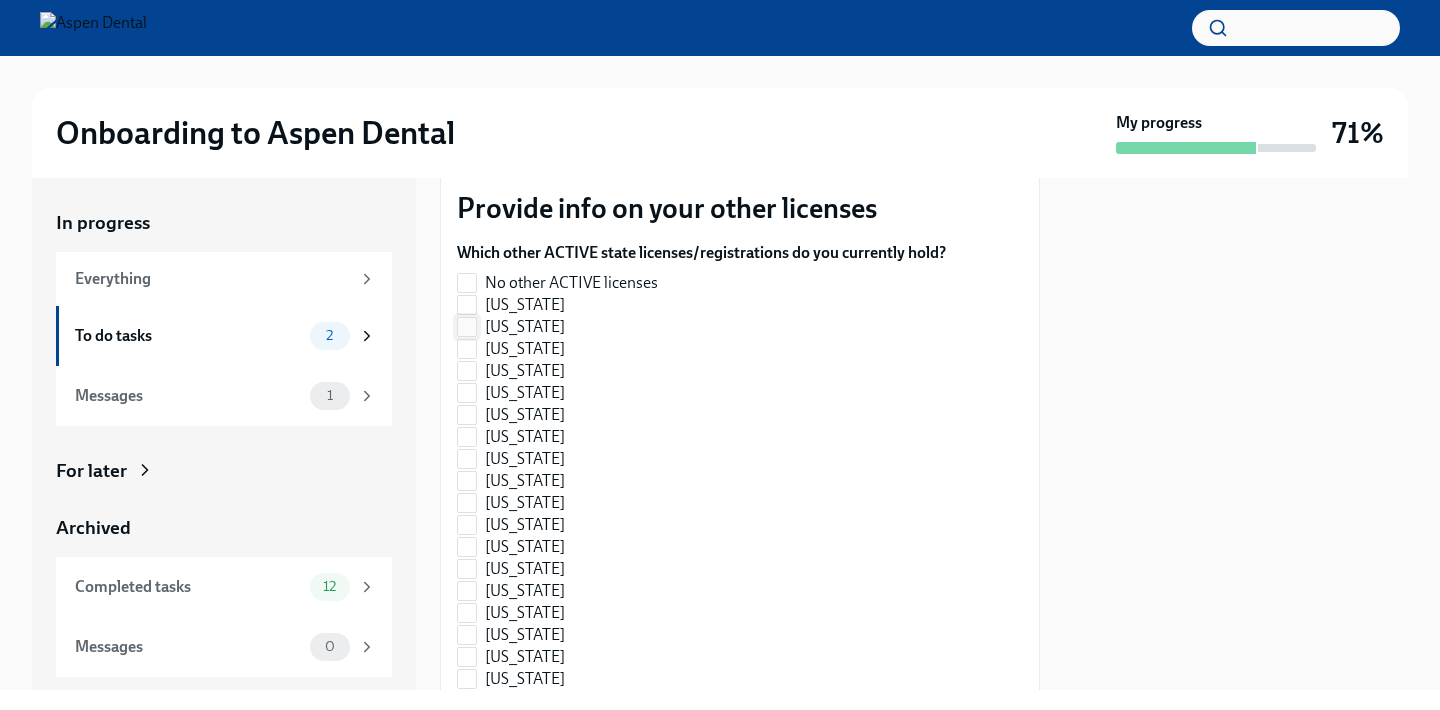 scroll, scrollTop: 628, scrollLeft: 0, axis: vertical 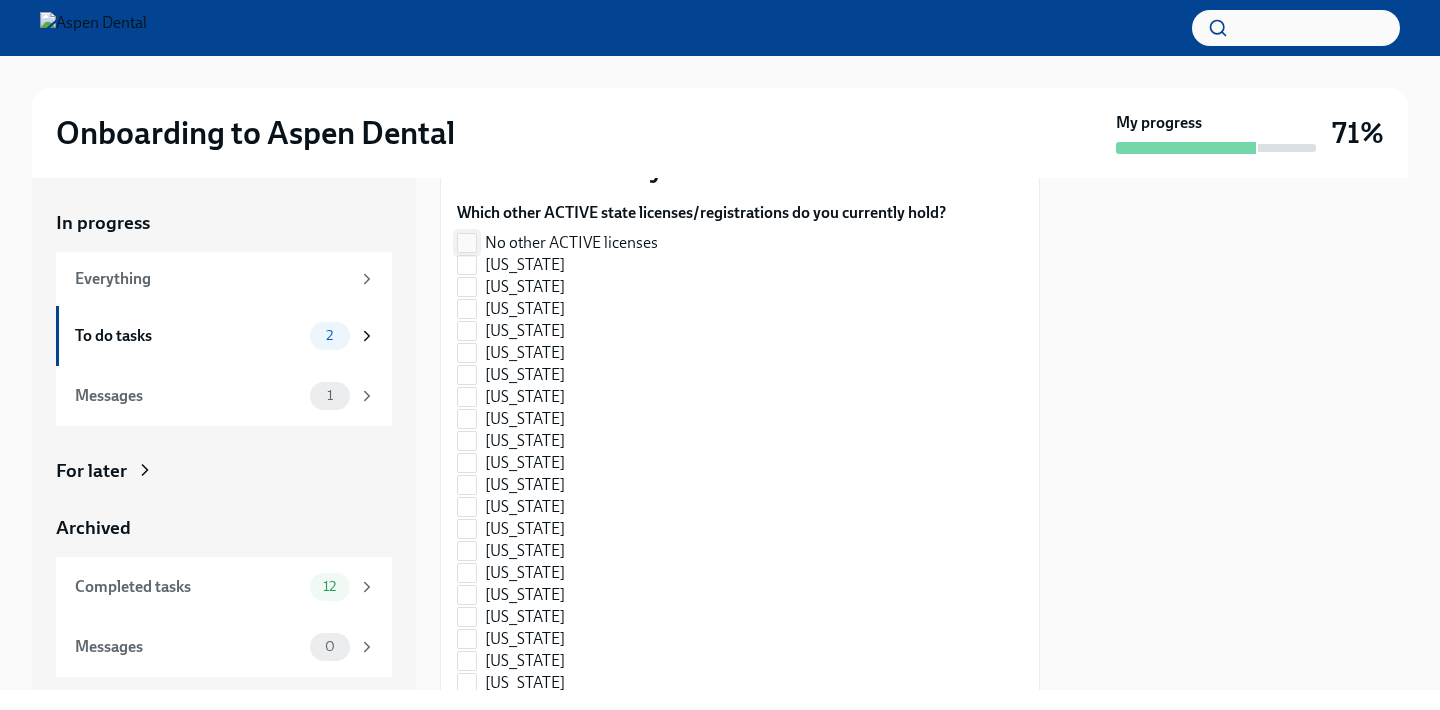click on "No other ACTIVE licenses" at bounding box center [467, 243] 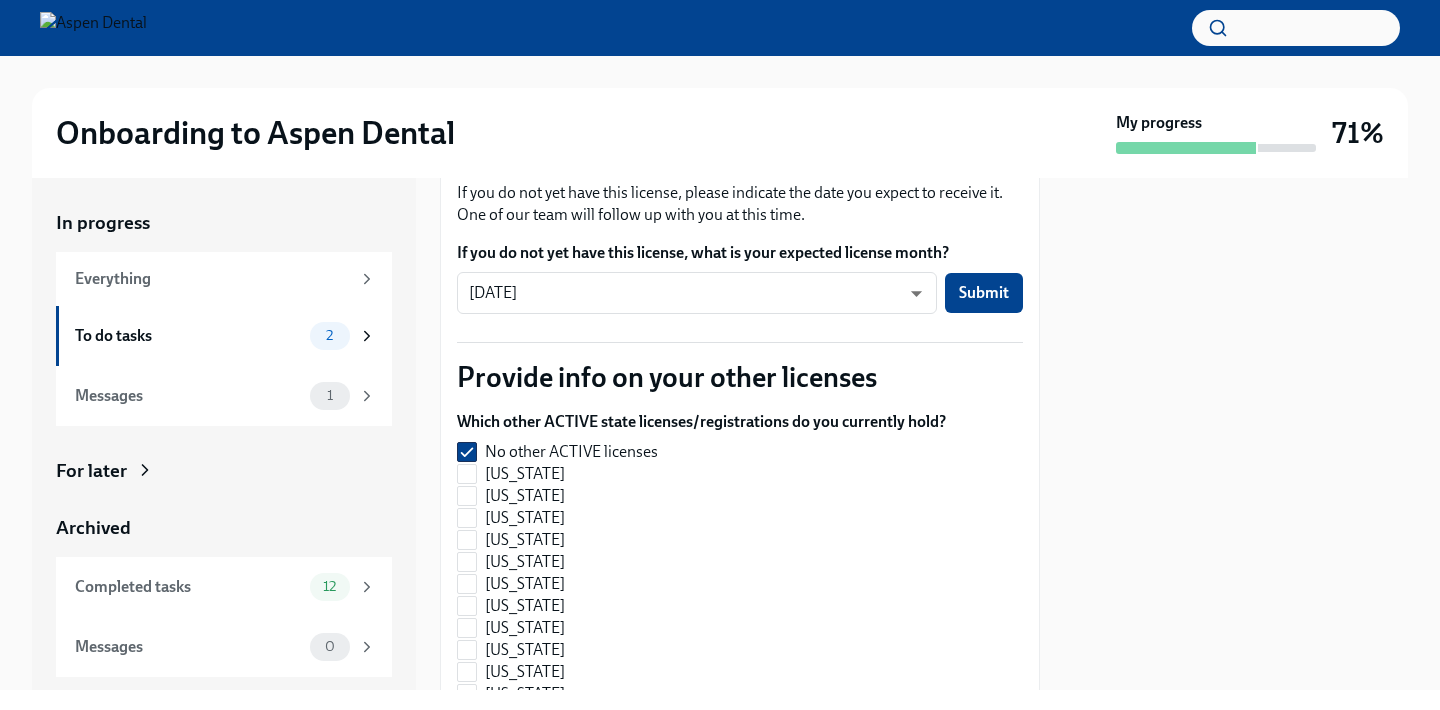 scroll, scrollTop: 167, scrollLeft: 0, axis: vertical 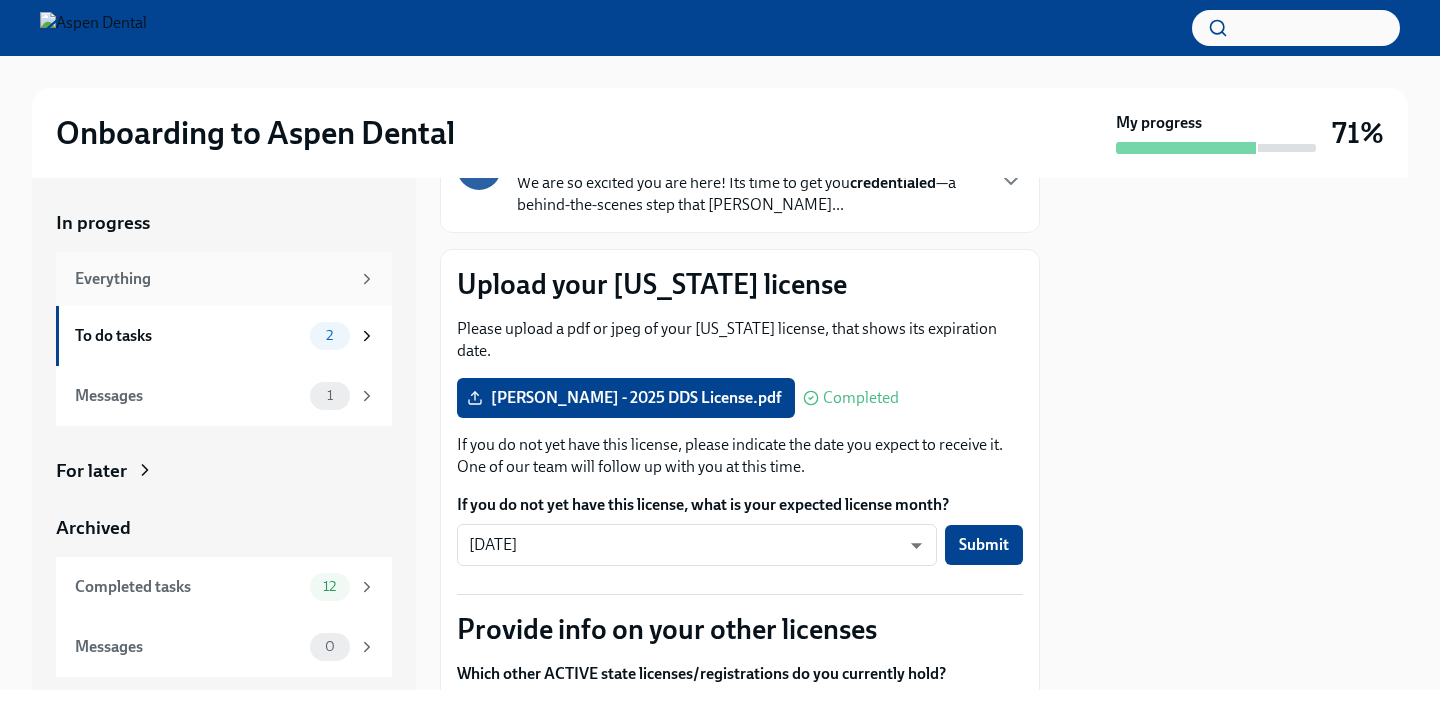 click on "Everything" at bounding box center [212, 279] 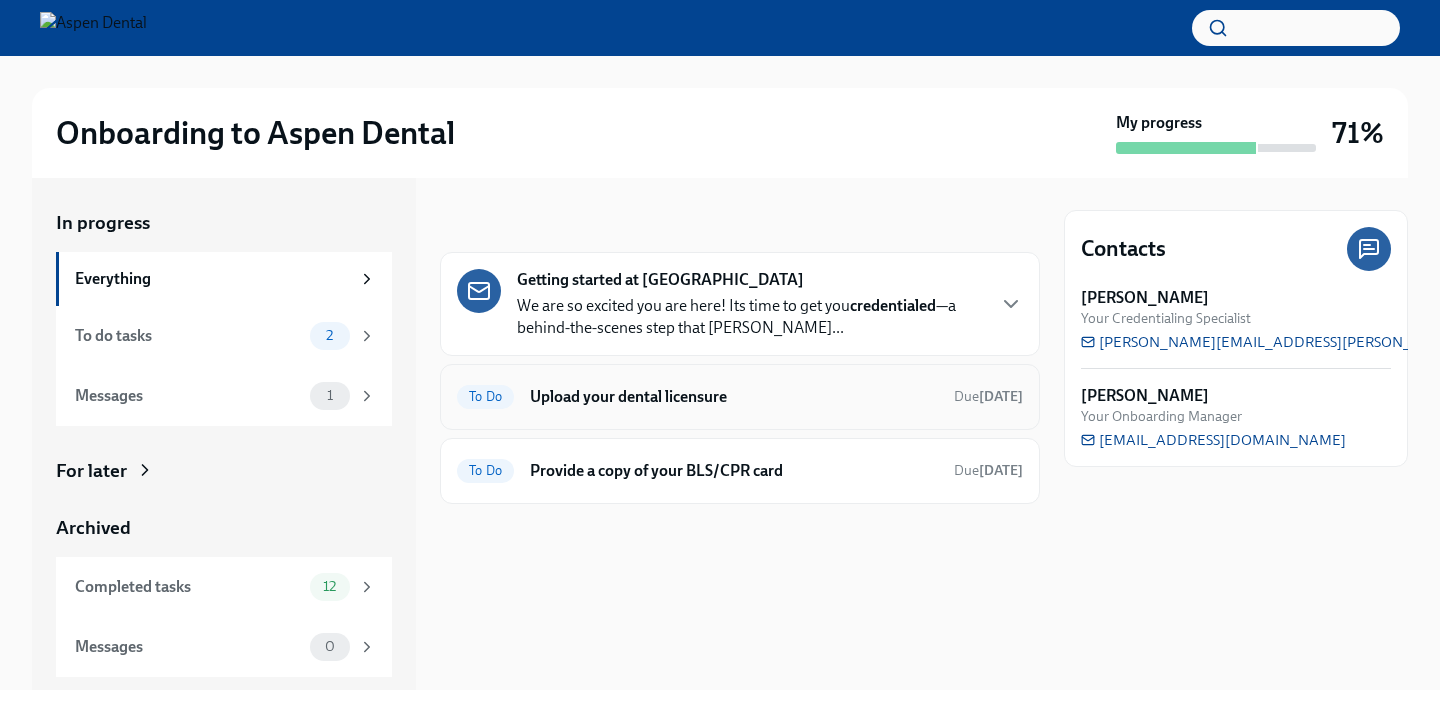 click on "Upload your dental licensure" at bounding box center (734, 397) 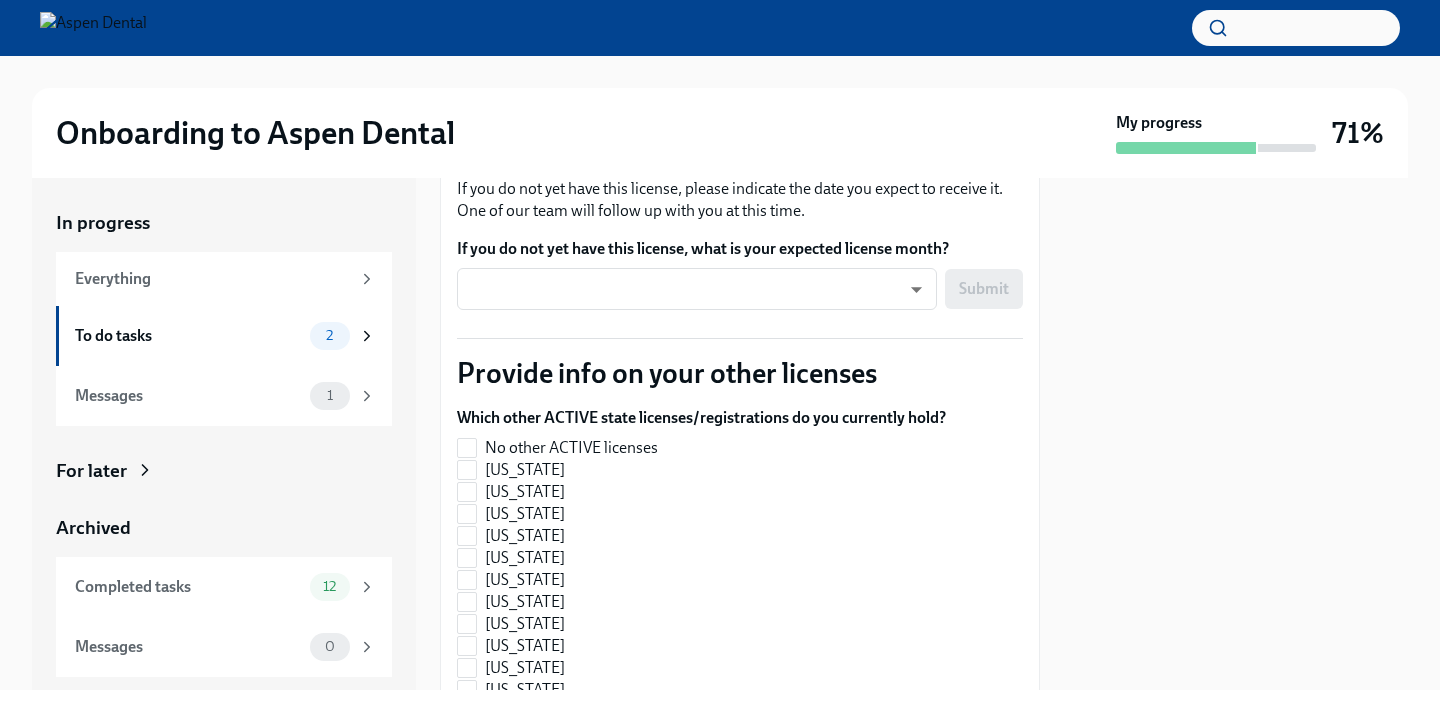 scroll, scrollTop: 435, scrollLeft: 0, axis: vertical 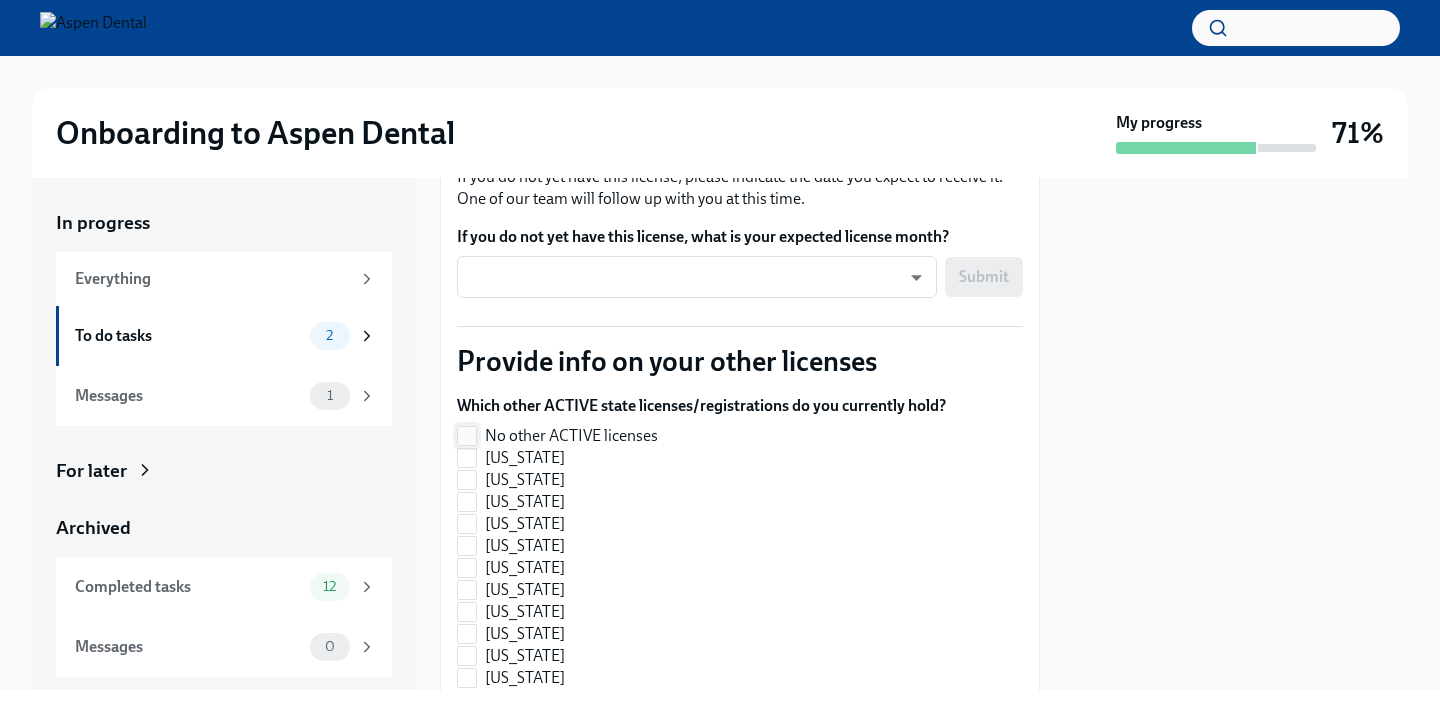 click on "No other ACTIVE licenses" at bounding box center [467, 436] 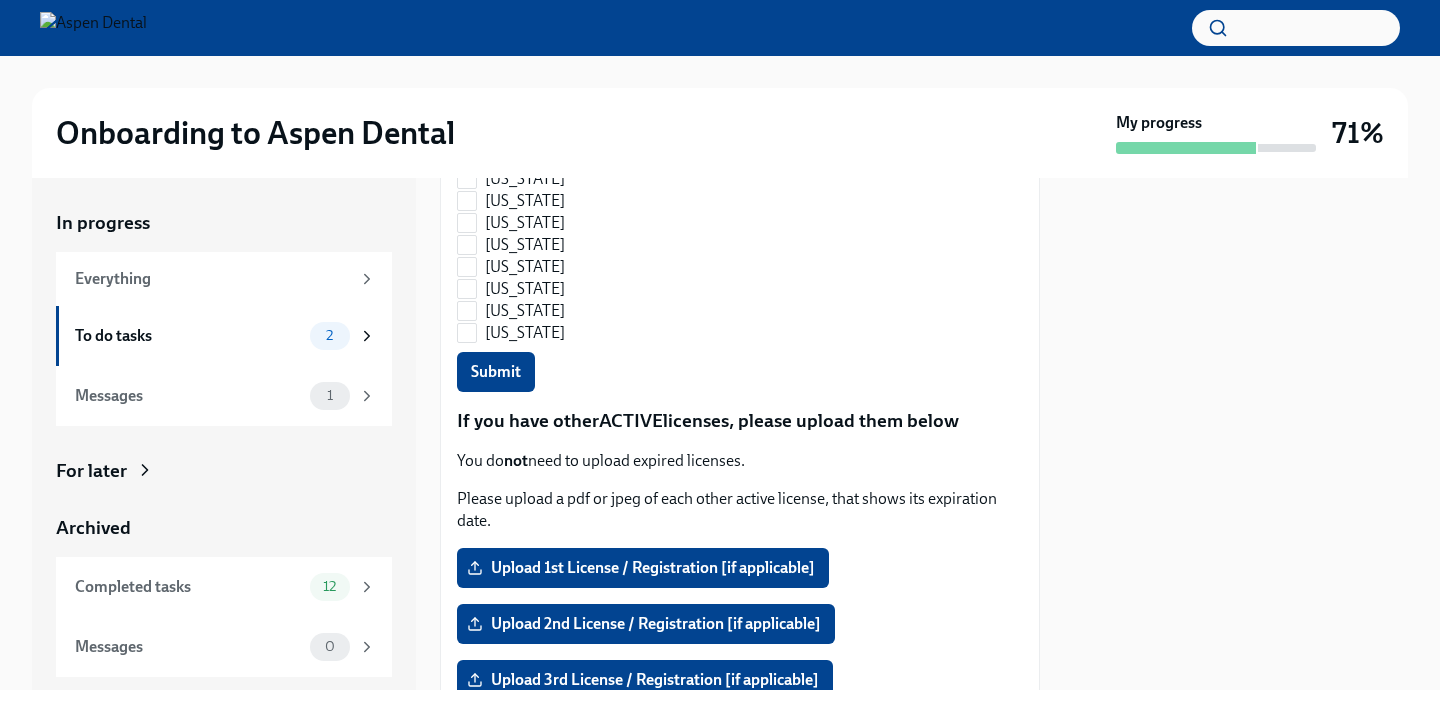 scroll, scrollTop: 1759, scrollLeft: 0, axis: vertical 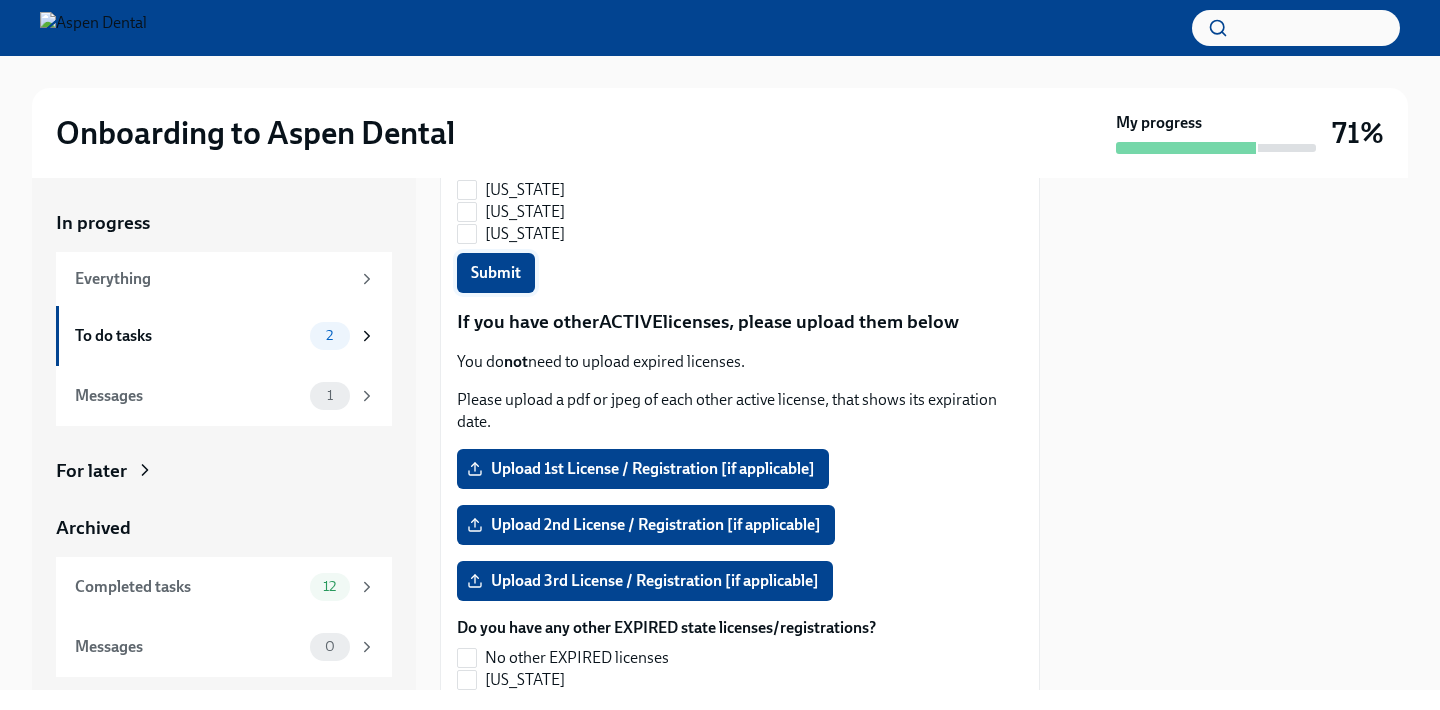 click on "Submit" at bounding box center [496, 273] 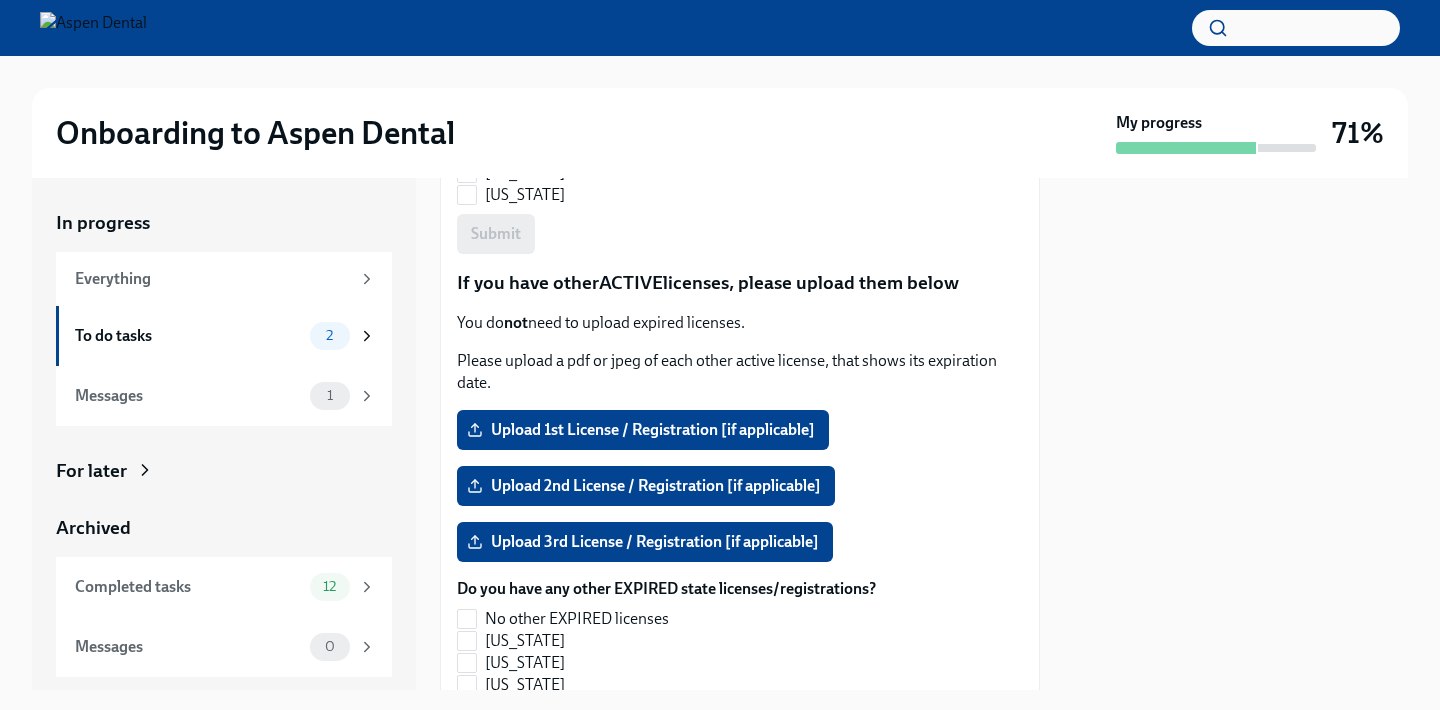checkbox on "true" 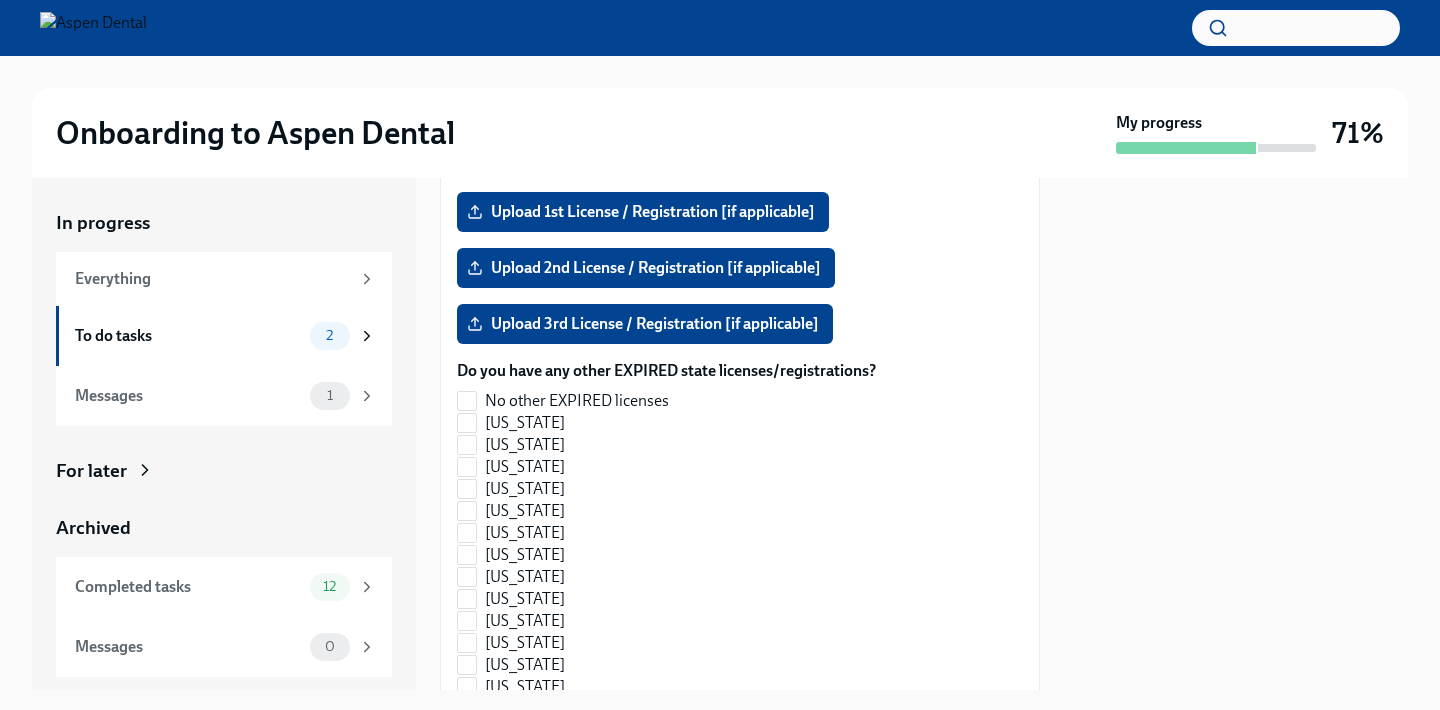 scroll, scrollTop: 2031, scrollLeft: 0, axis: vertical 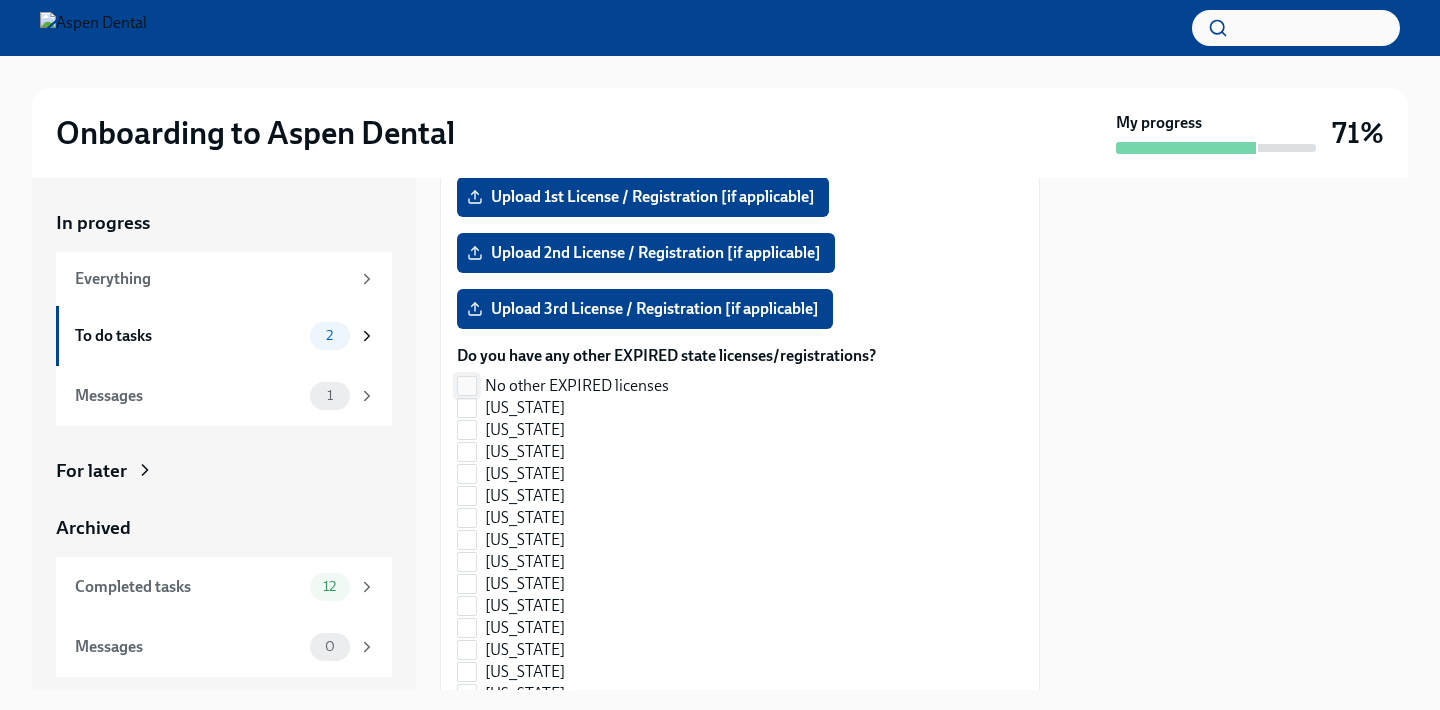 click on "No other EXPIRED licenses" at bounding box center [467, 386] 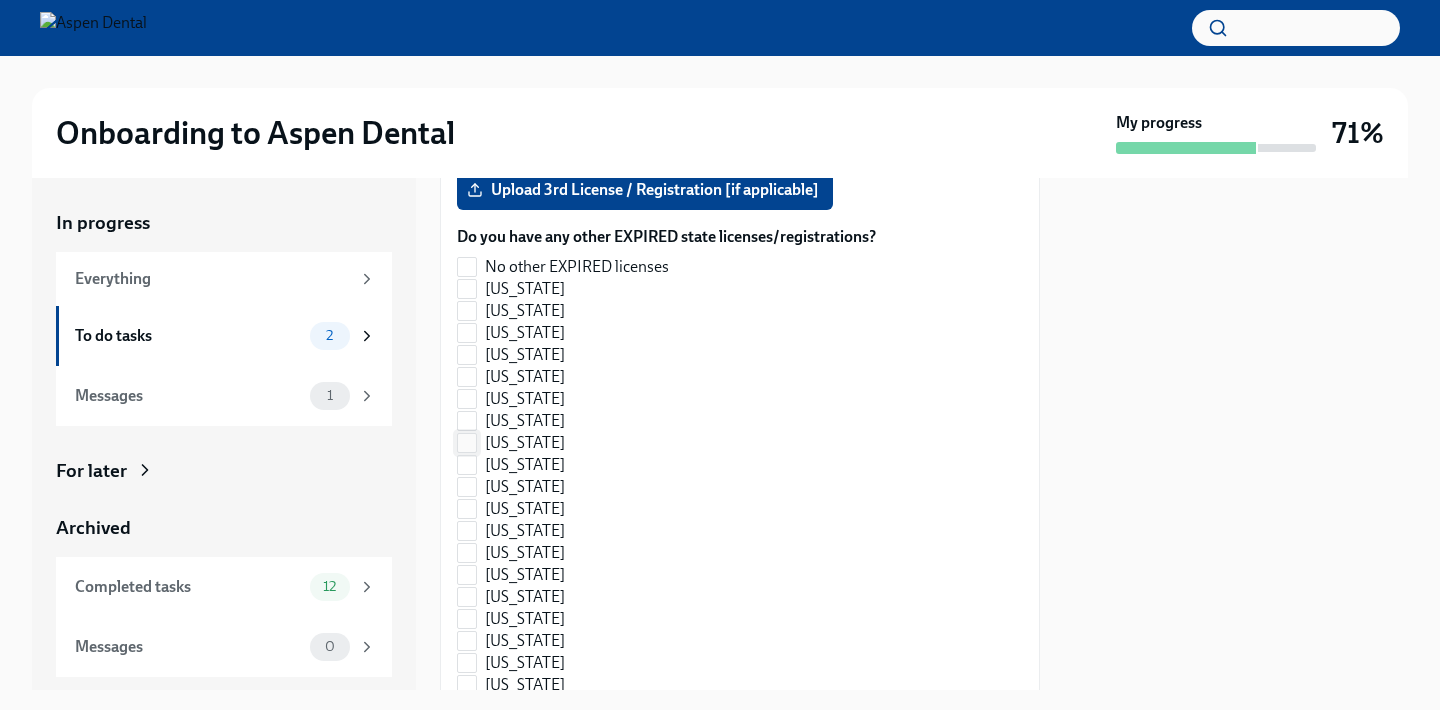 scroll, scrollTop: 2110, scrollLeft: 0, axis: vertical 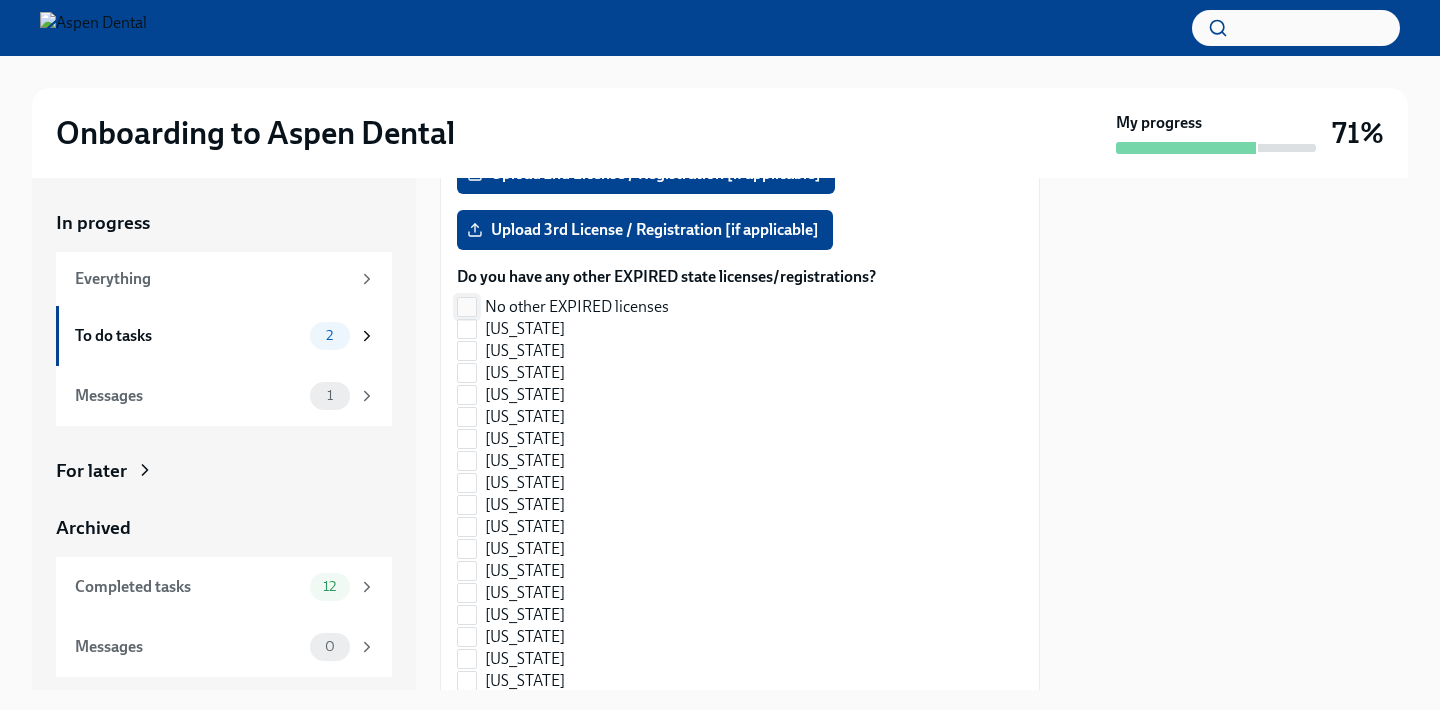 click on "No other EXPIRED licenses" at bounding box center (577, 307) 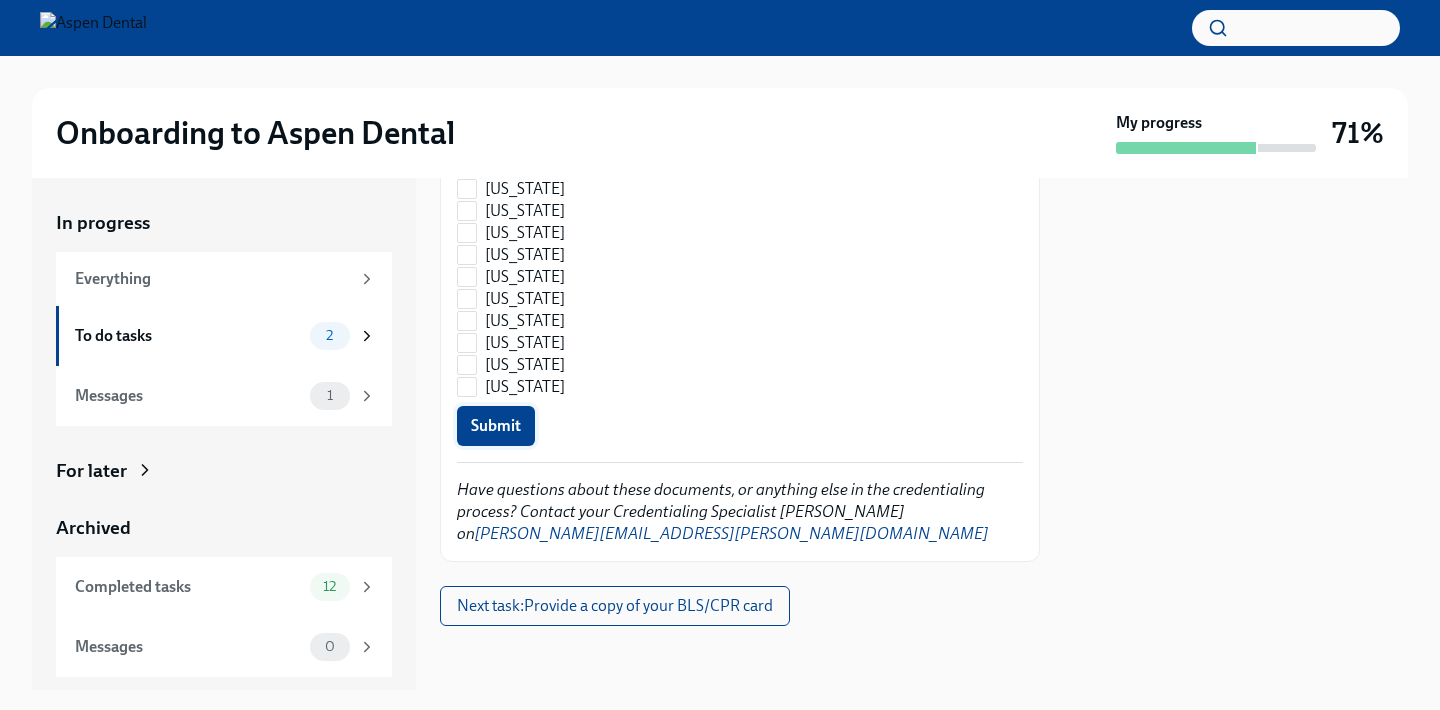 scroll, scrollTop: 3151, scrollLeft: 0, axis: vertical 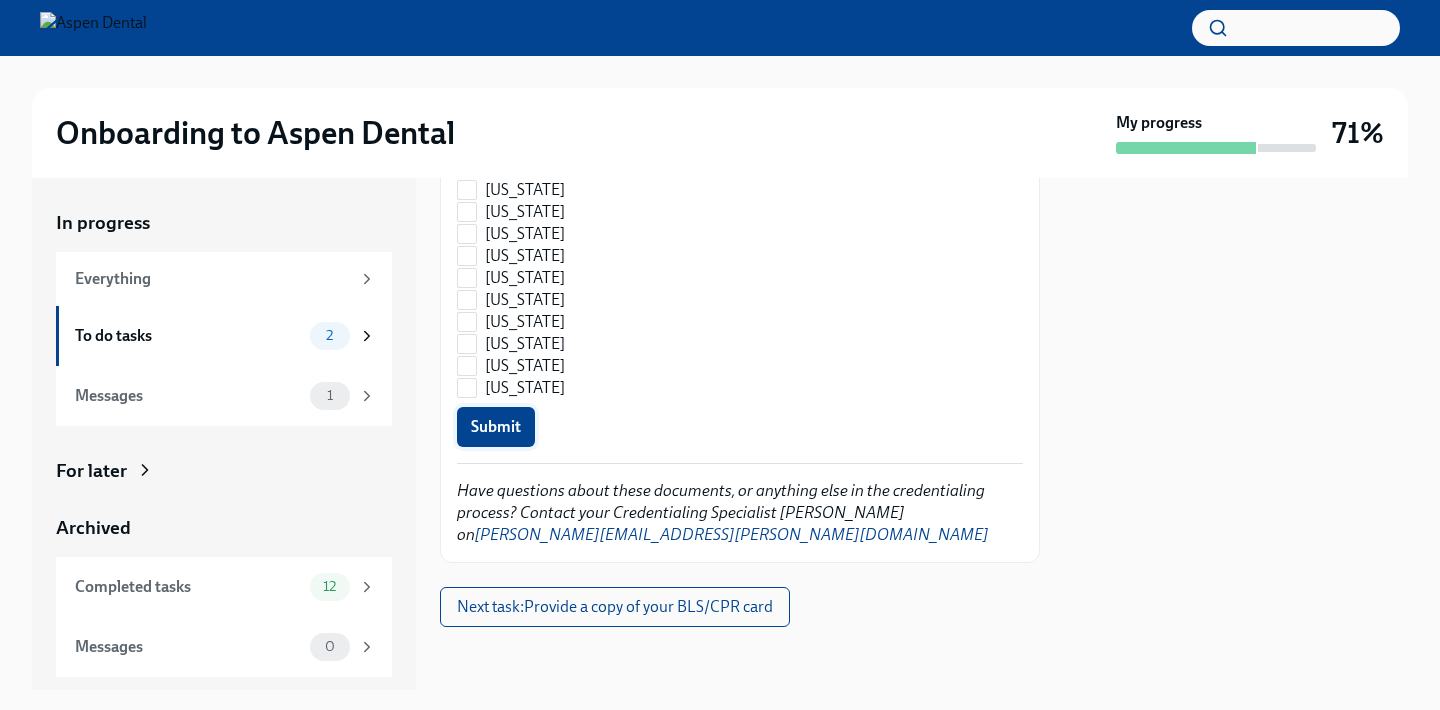 click on "Submit" at bounding box center [496, 427] 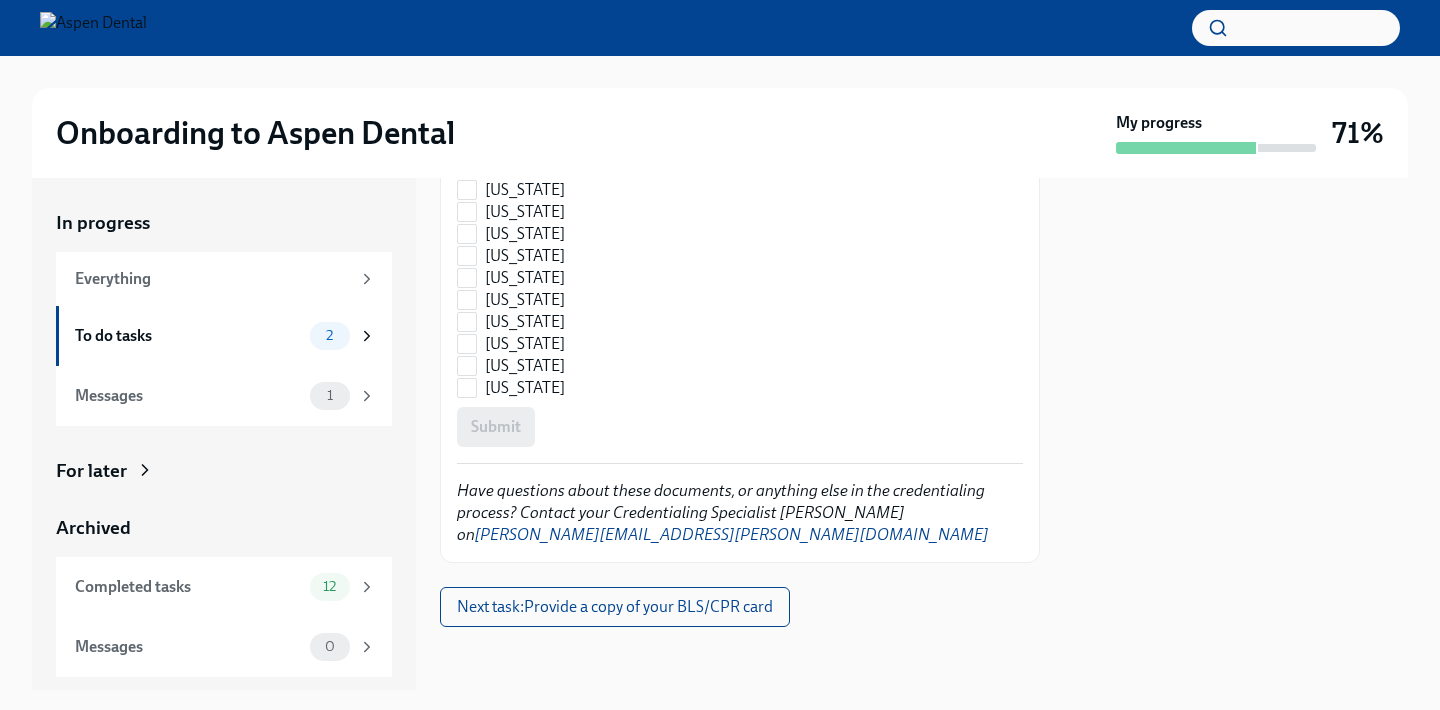 checkbox on "true" 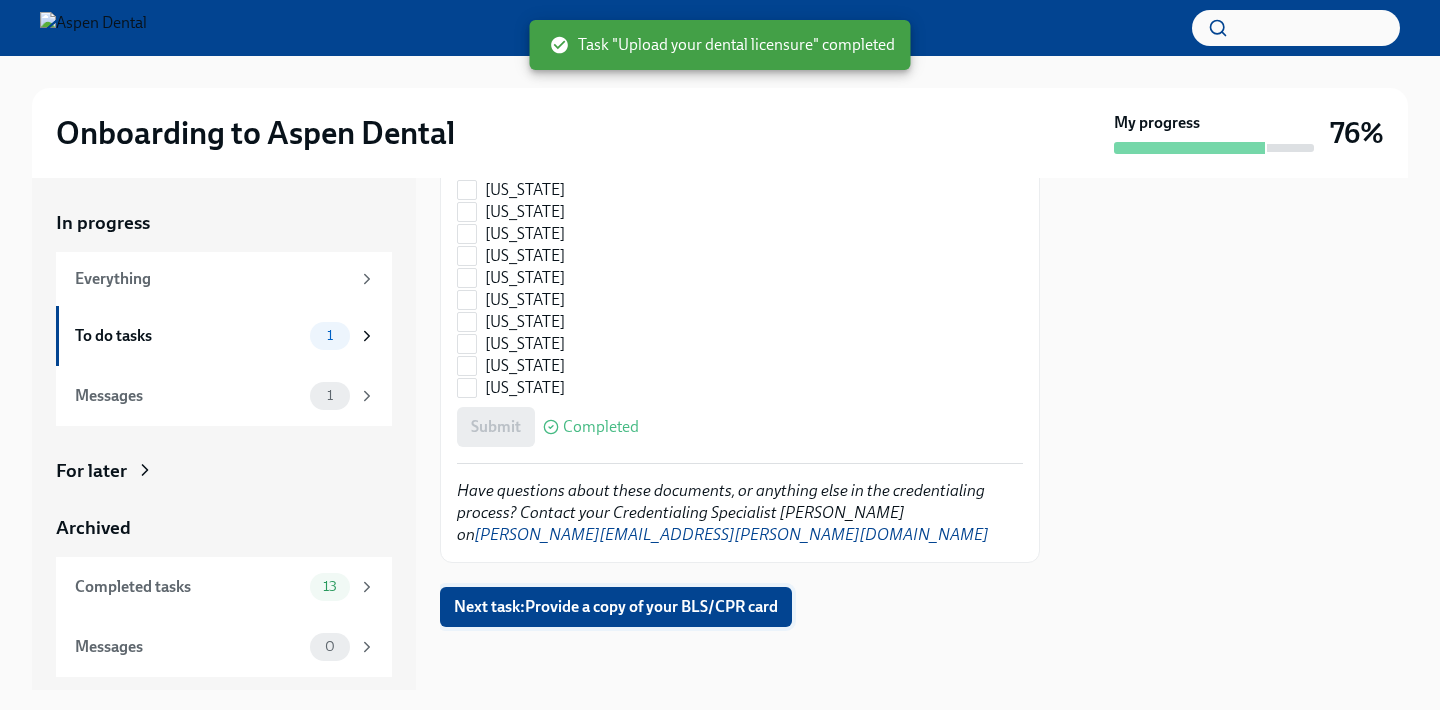 click on "Next task :  Provide a copy of your BLS/CPR card" at bounding box center (616, 607) 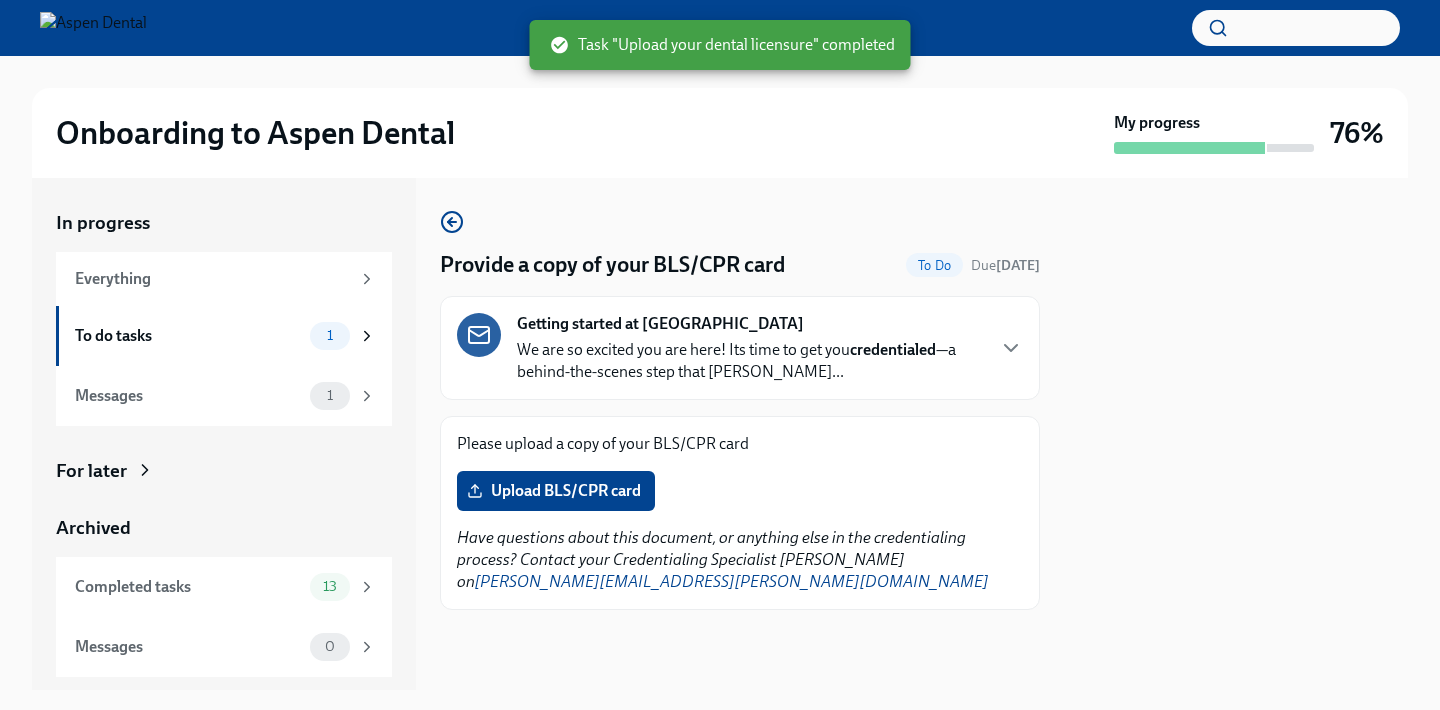 scroll, scrollTop: 0, scrollLeft: 0, axis: both 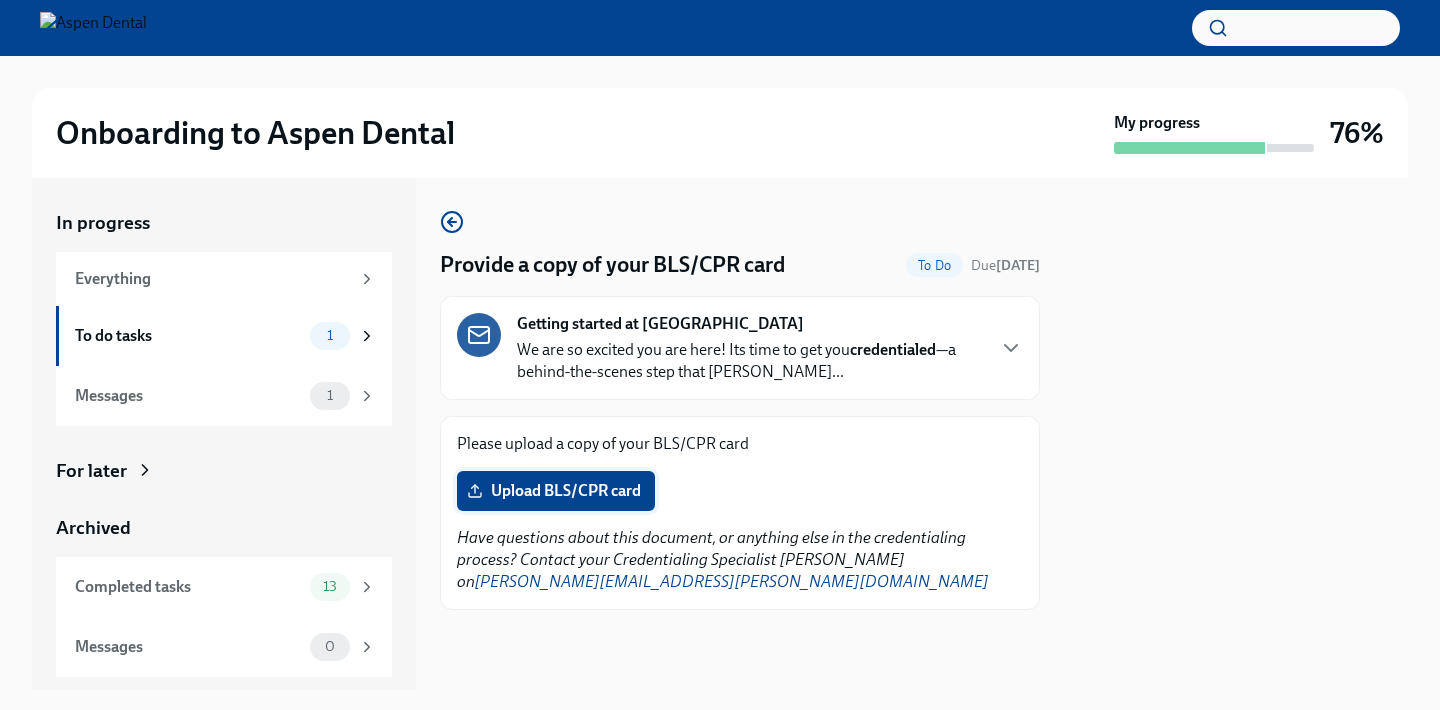 click on "Upload BLS/CPR card" at bounding box center [556, 491] 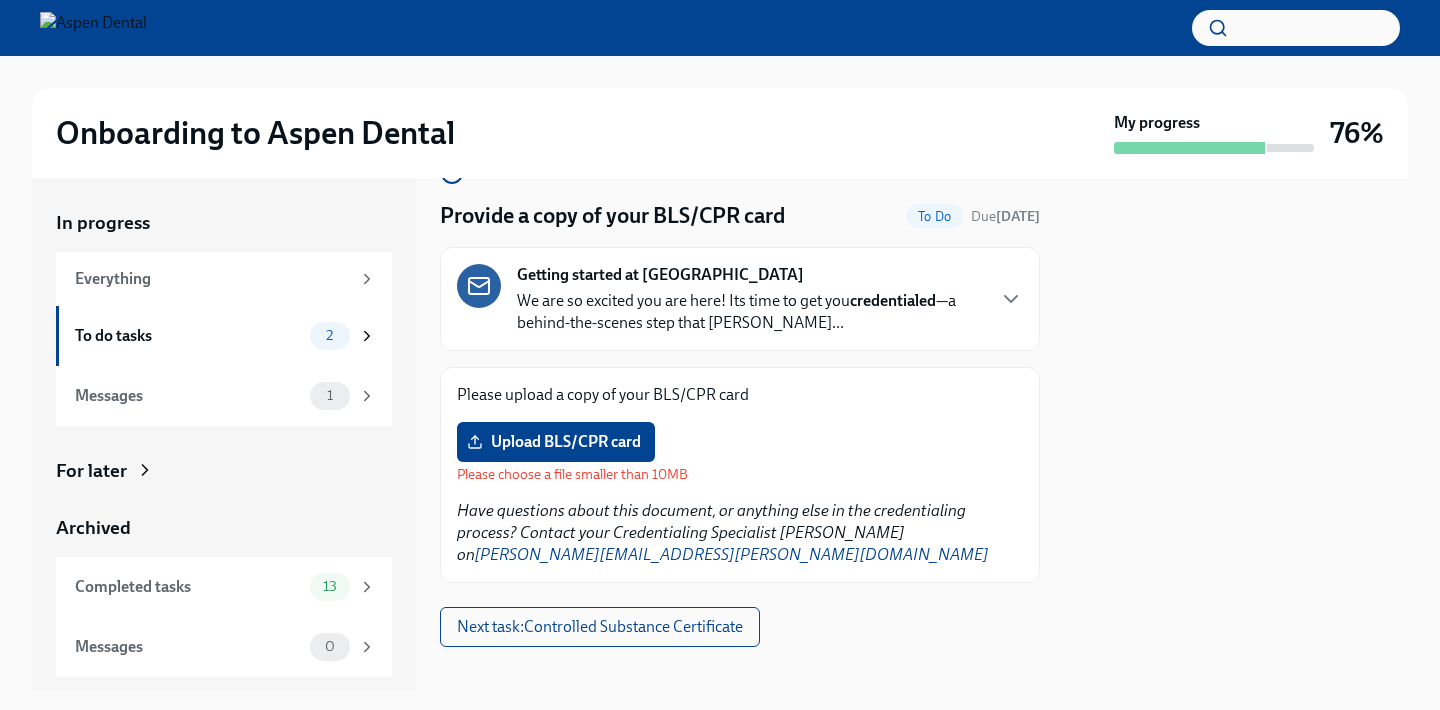 scroll, scrollTop: 48, scrollLeft: 0, axis: vertical 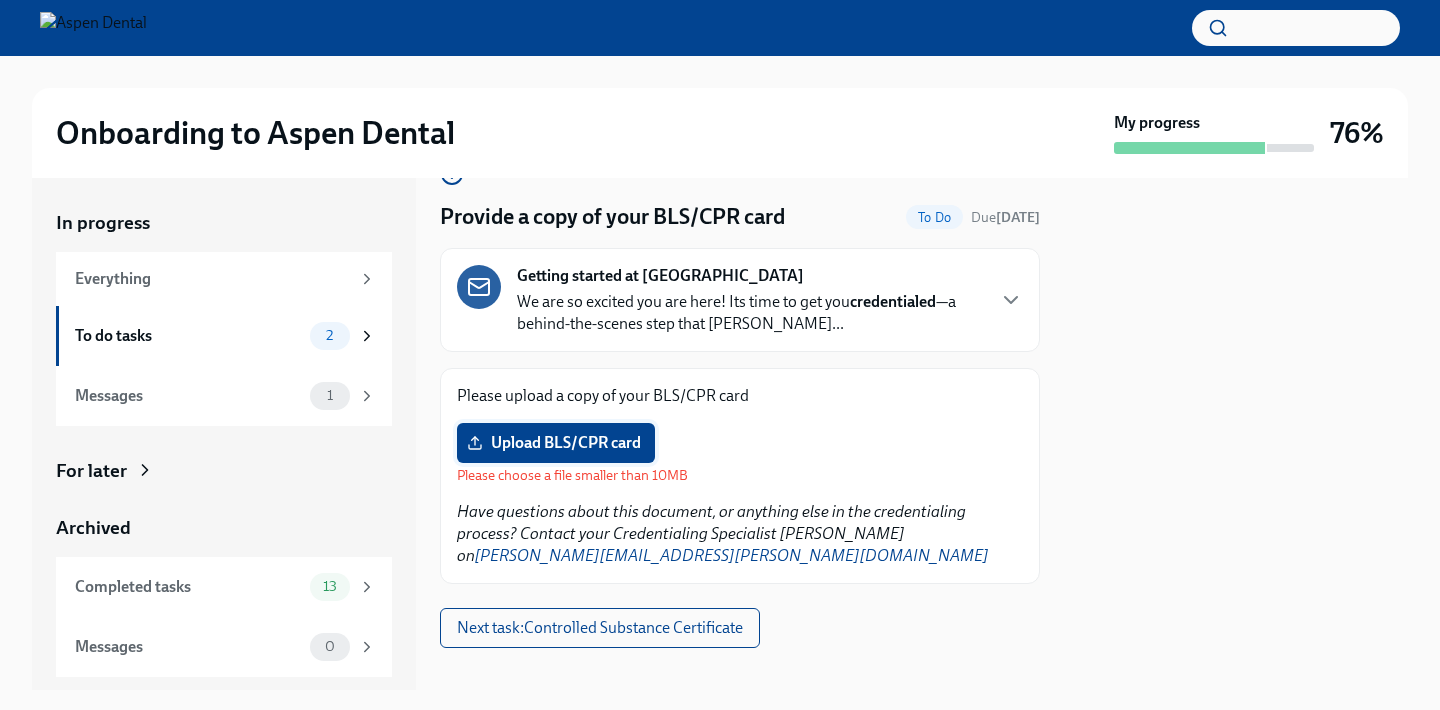 click on "Upload BLS/CPR card" at bounding box center (556, 443) 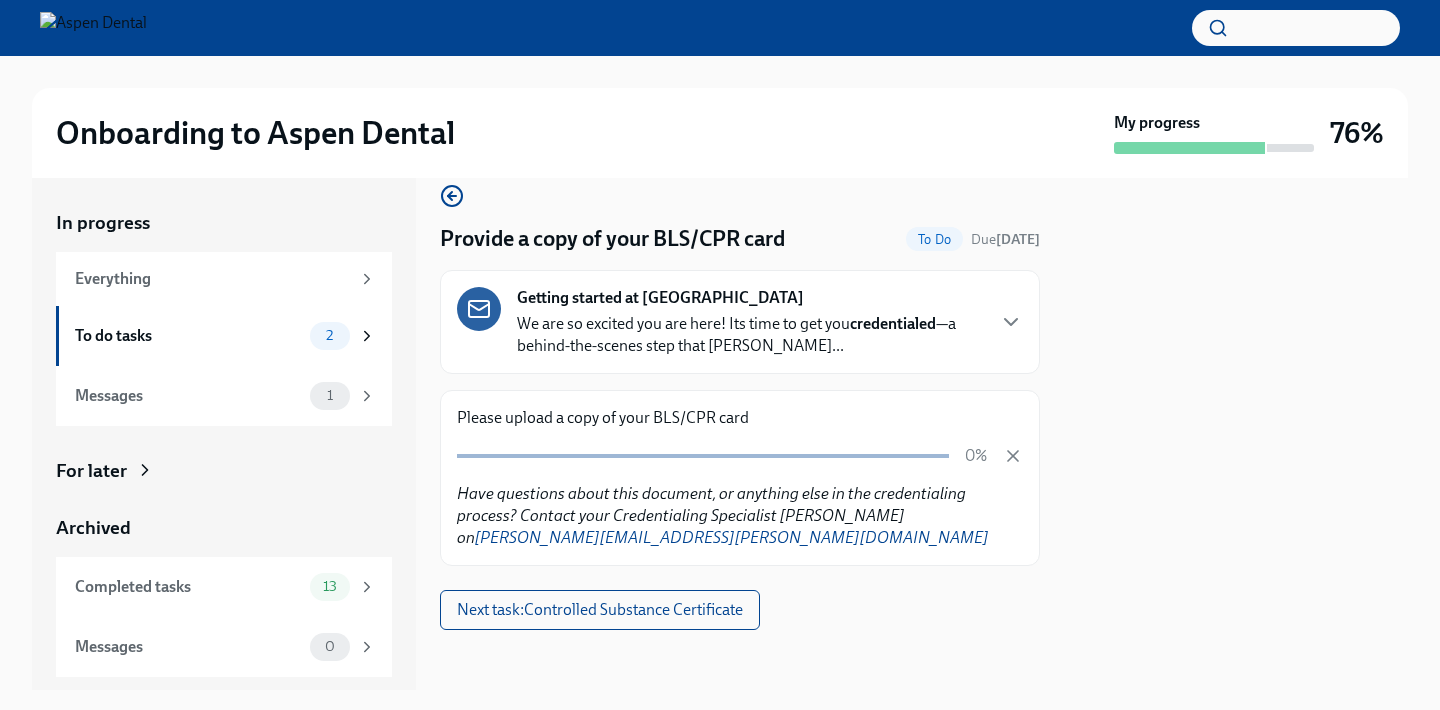 scroll, scrollTop: 8, scrollLeft: 0, axis: vertical 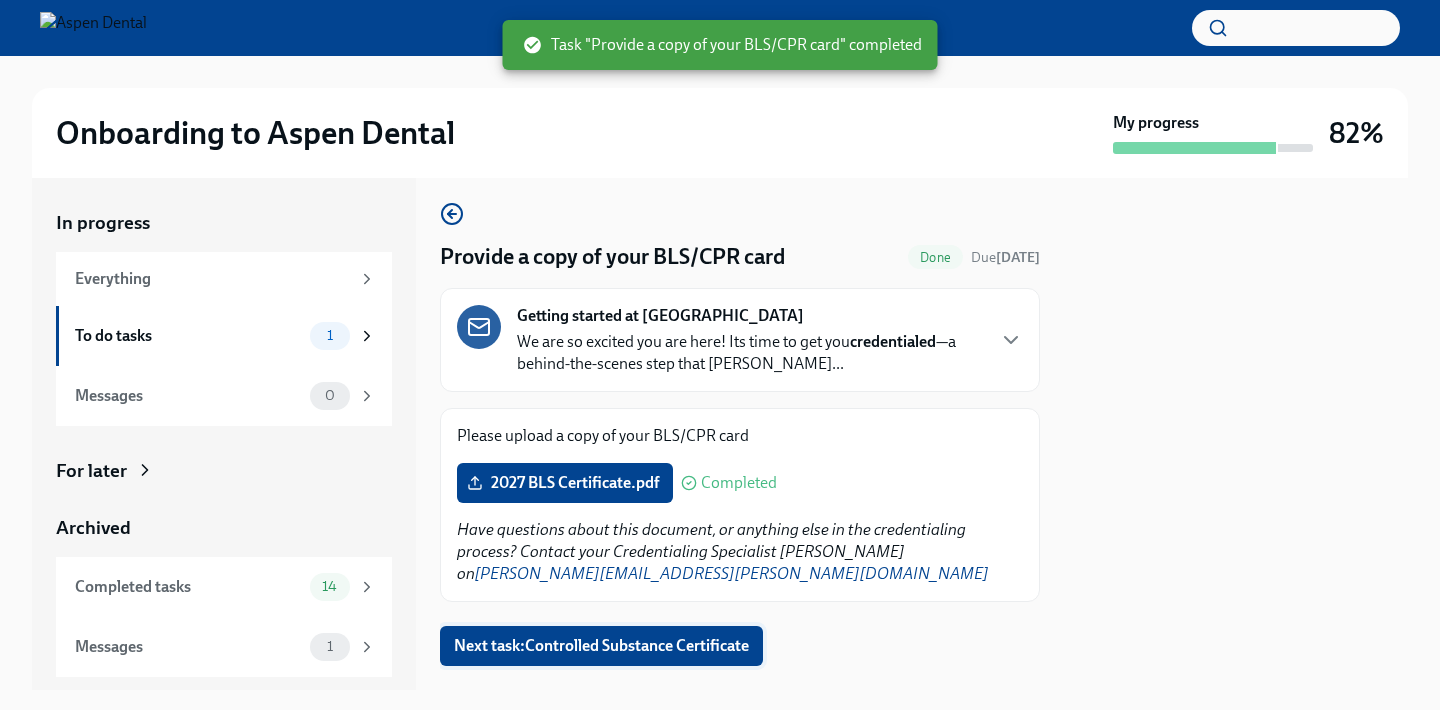 click on "Next task :  Controlled Substance Certificate" at bounding box center [601, 646] 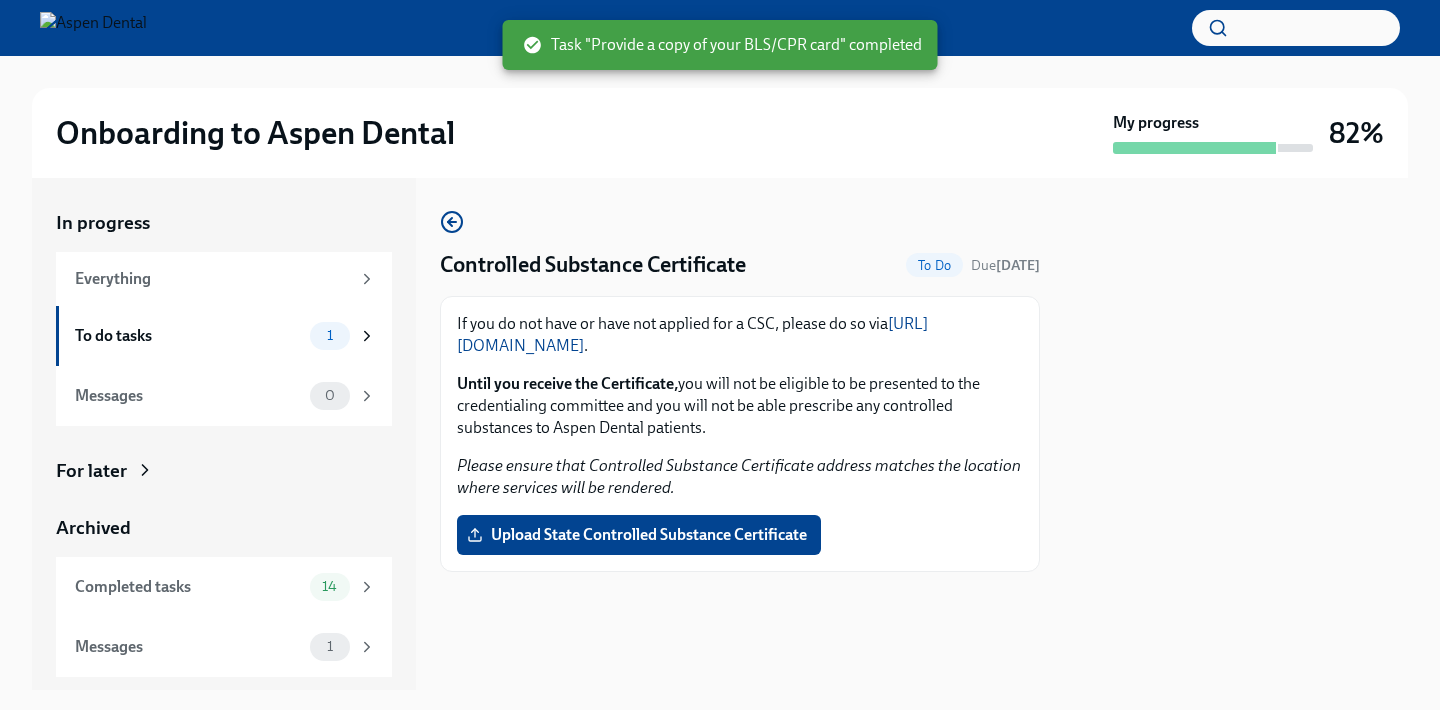 scroll, scrollTop: 0, scrollLeft: 0, axis: both 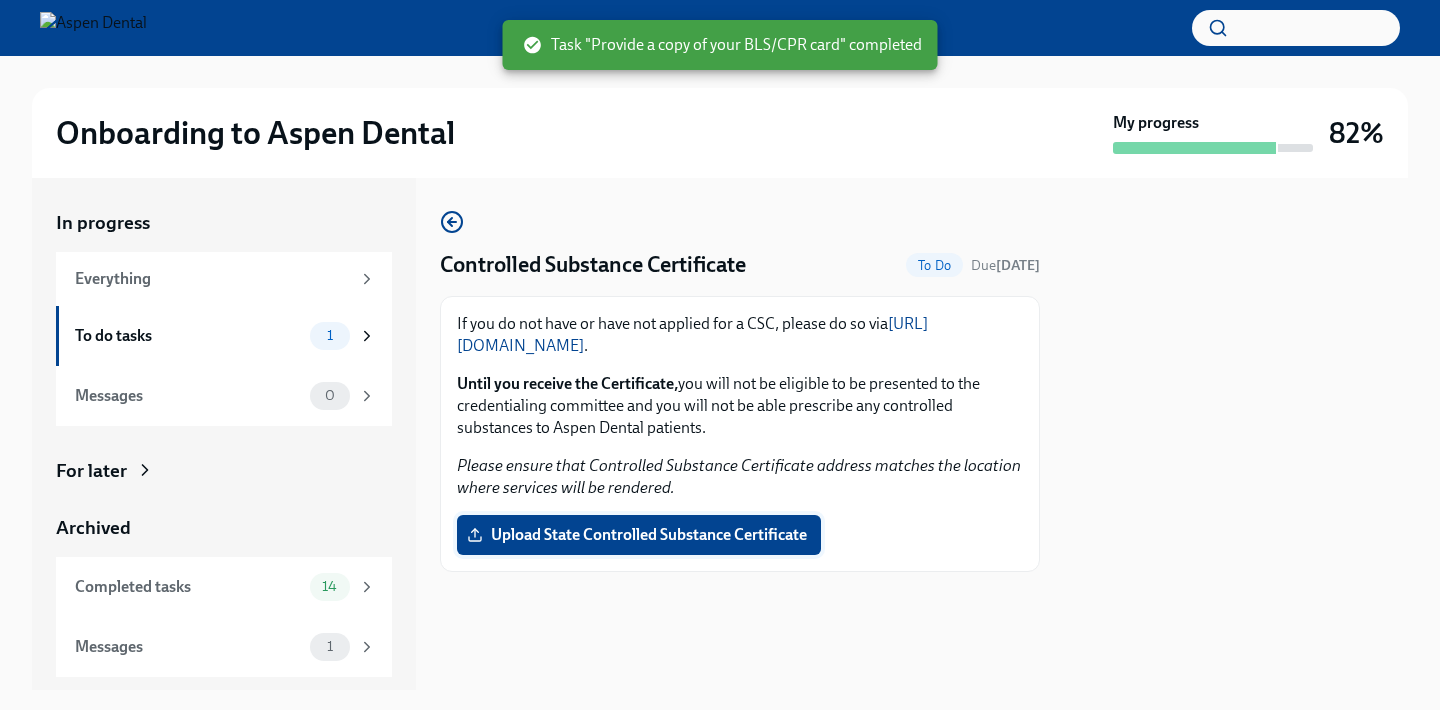 click on "Upload State Controlled Substance Certificate" at bounding box center (639, 535) 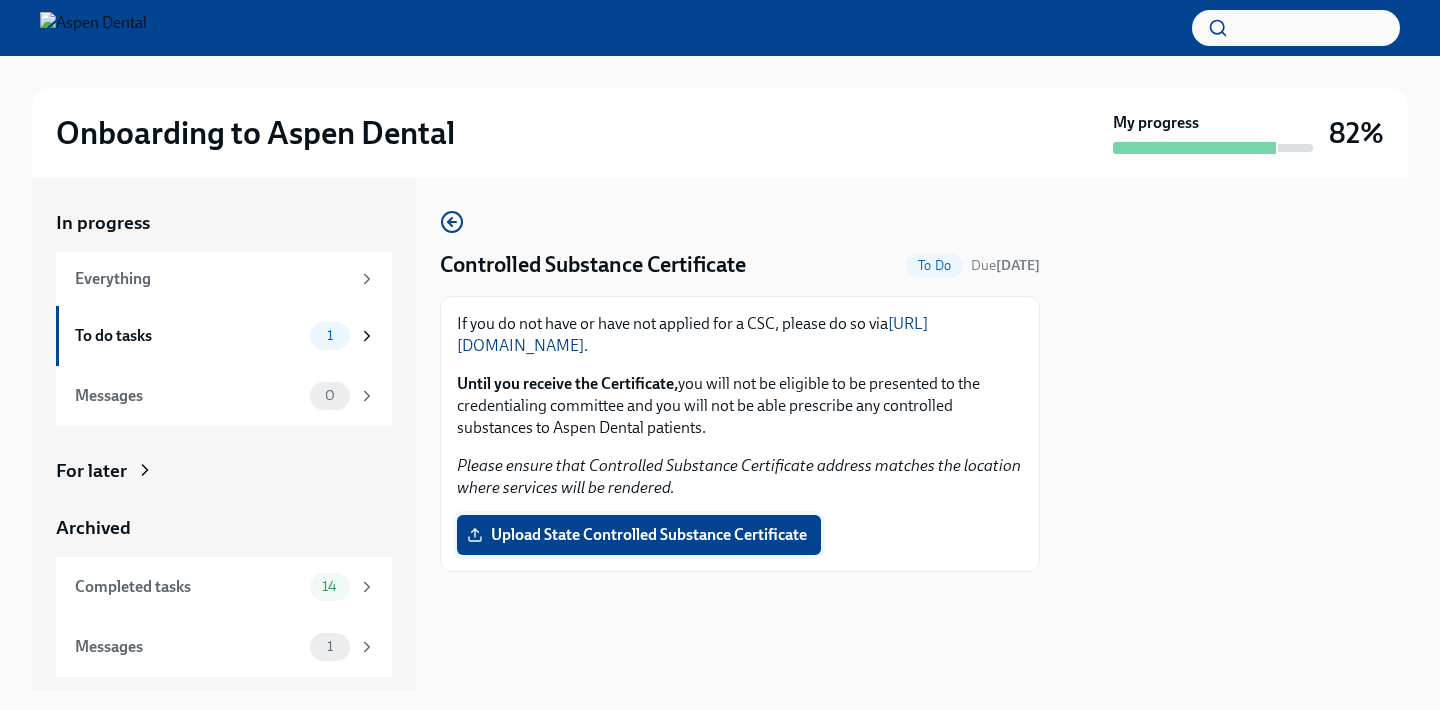 click on "Upload State Controlled Substance Certificate" at bounding box center [639, 535] 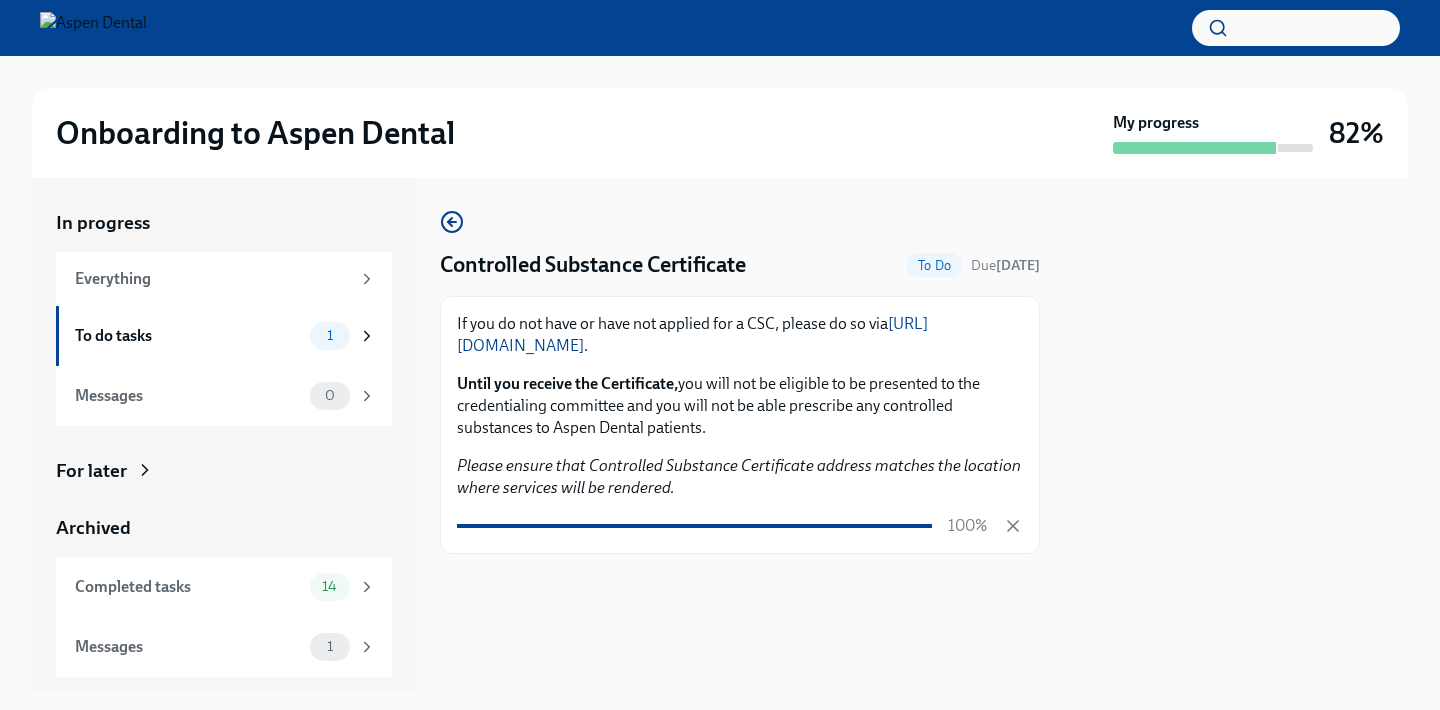 click on "[URL][DOMAIN_NAME]" at bounding box center (692, 334) 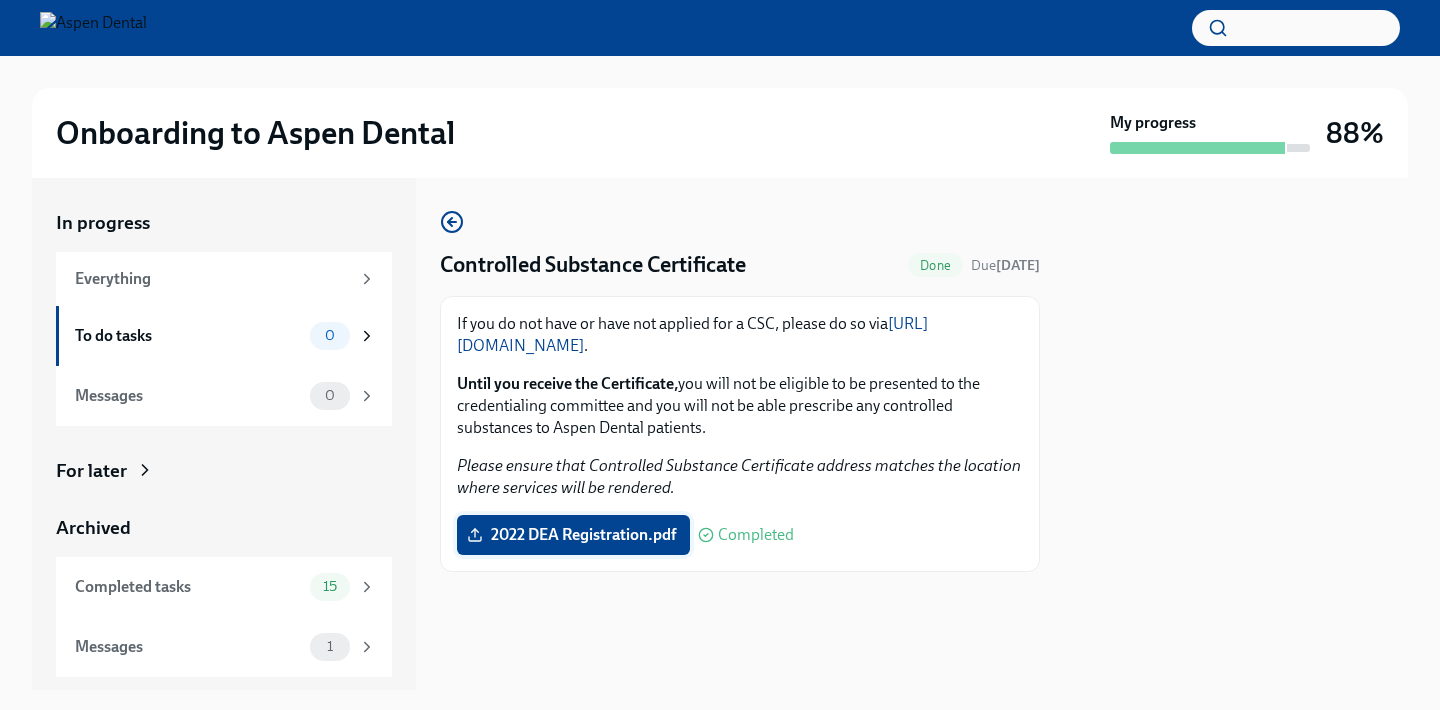scroll, scrollTop: 0, scrollLeft: 0, axis: both 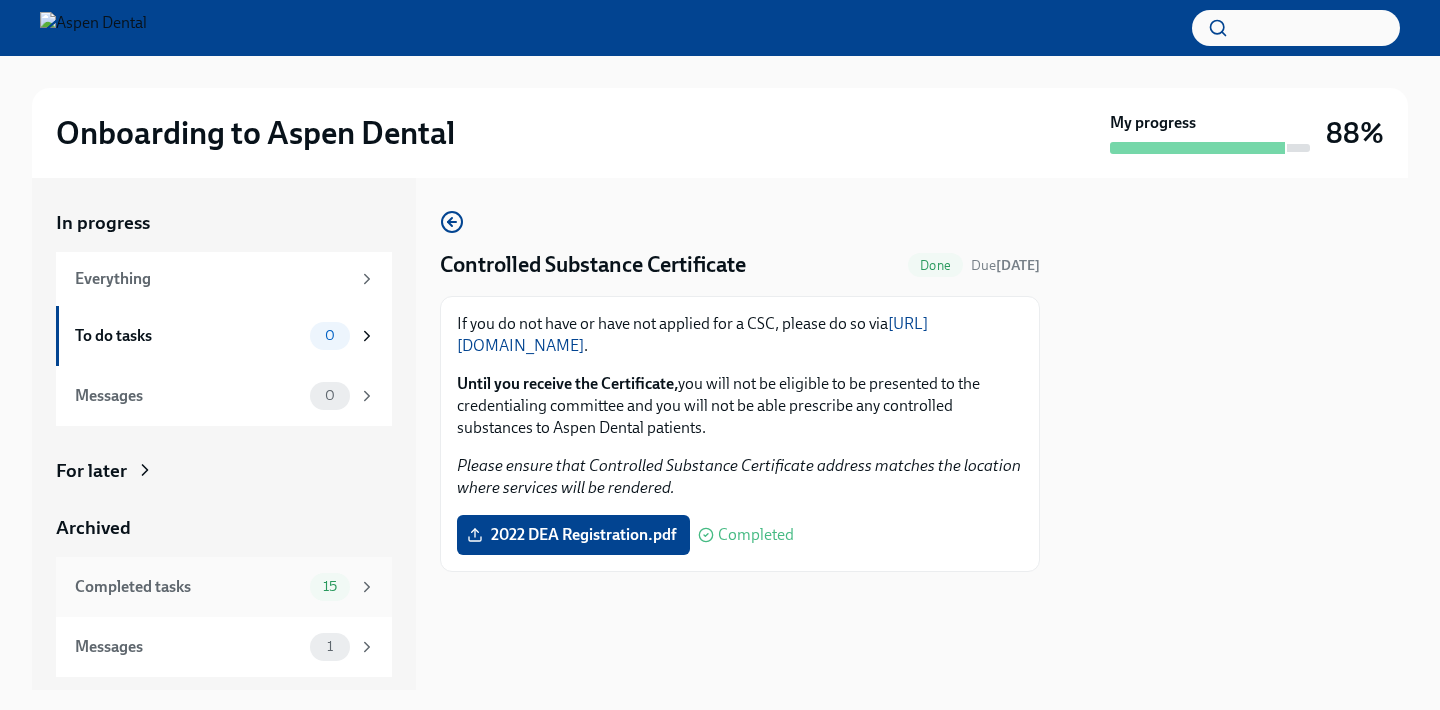 click on "Completed tasks 15" at bounding box center (224, 587) 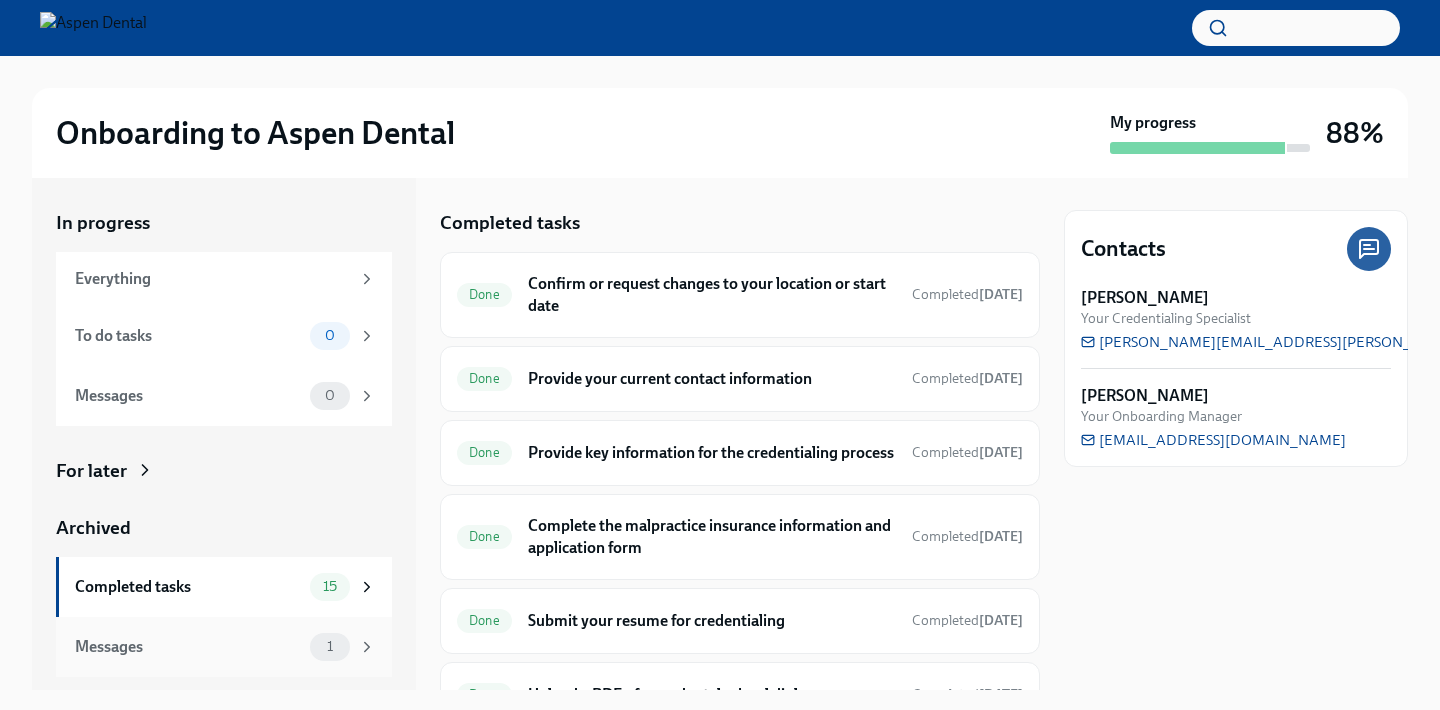 click on "Messages" at bounding box center (188, 647) 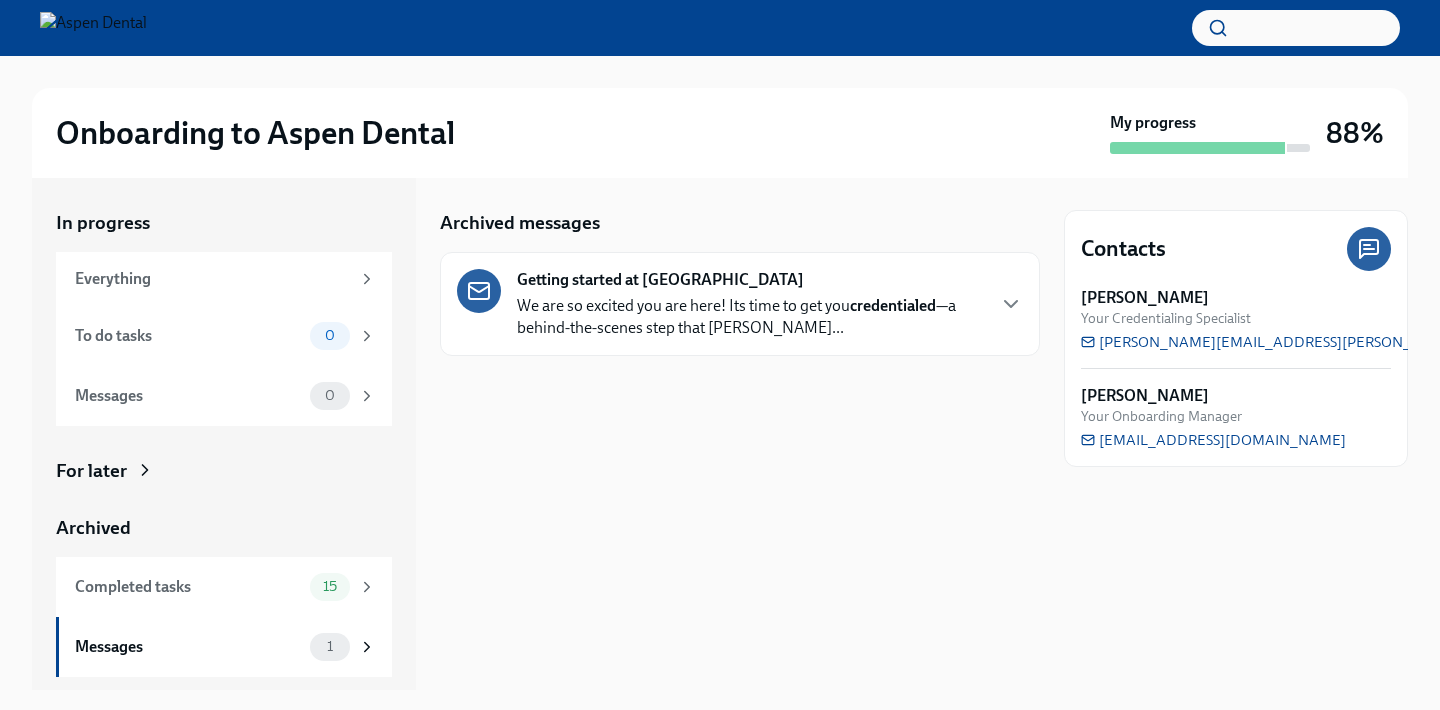 click on "We are so excited you are here! Its time to get you  credentialed —a behind-the-scenes step that confi..." at bounding box center [750, 317] 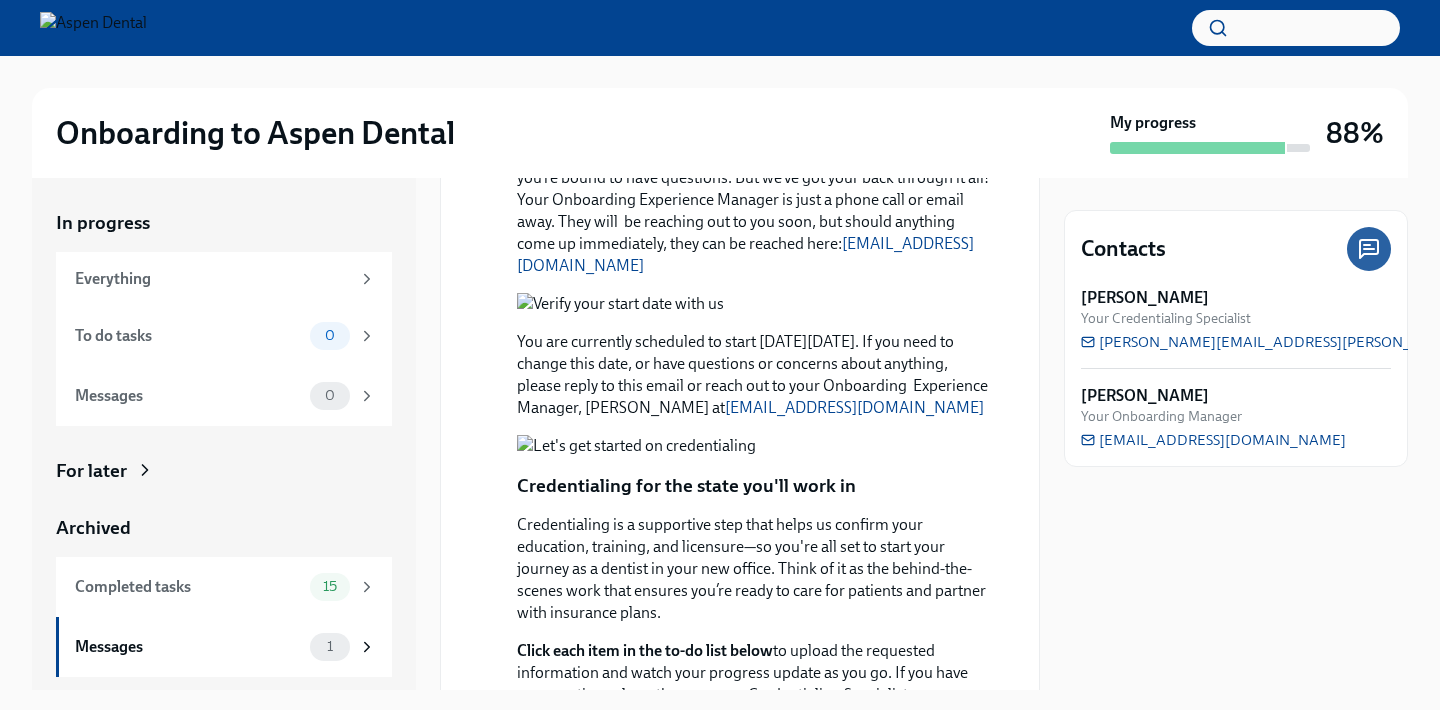 scroll, scrollTop: 644, scrollLeft: 0, axis: vertical 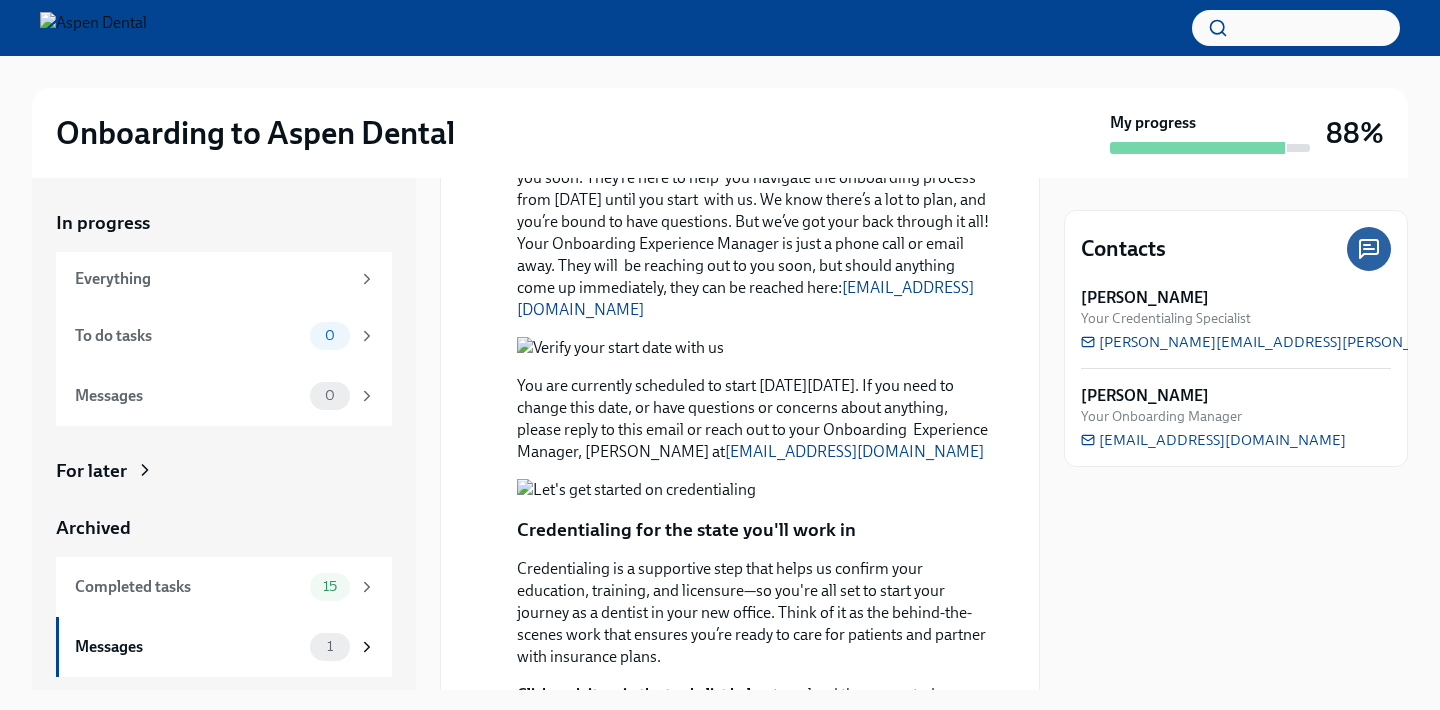 click at bounding box center (754, 118) 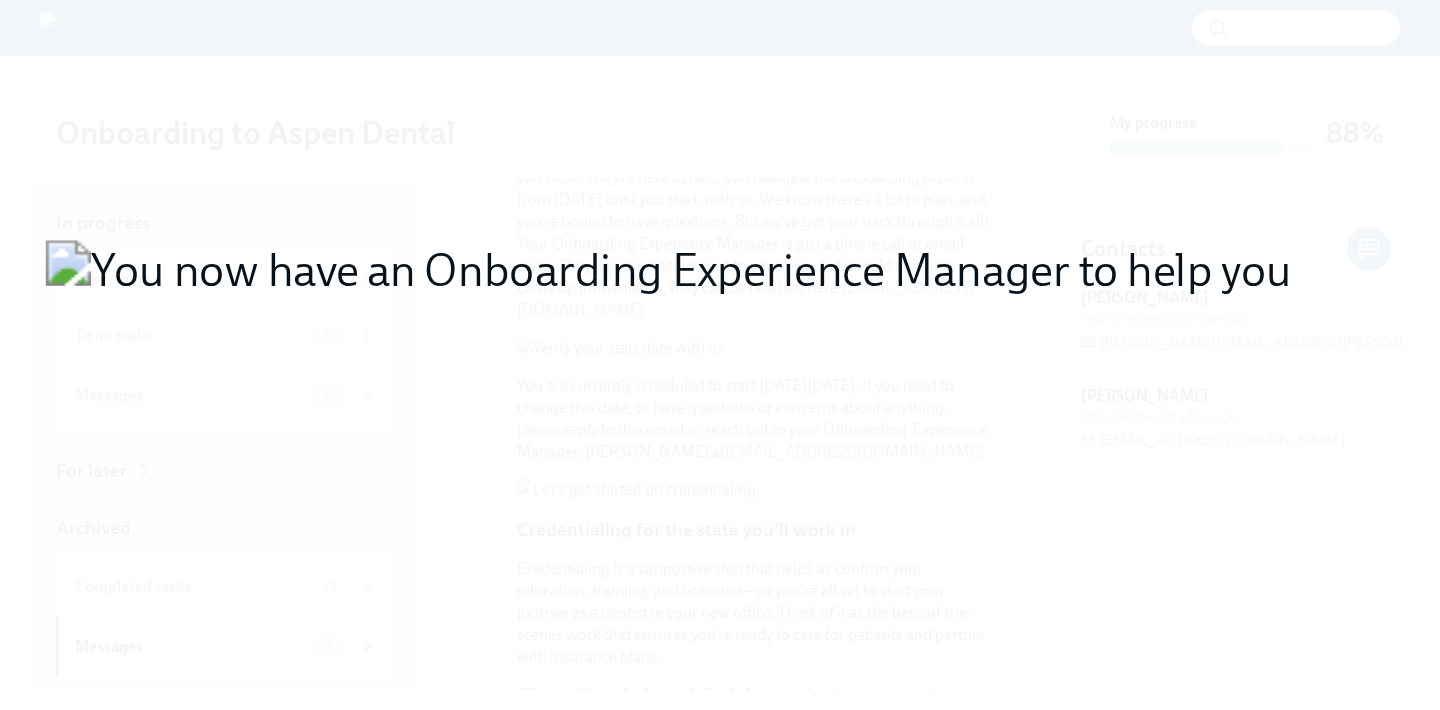 click at bounding box center [720, 355] 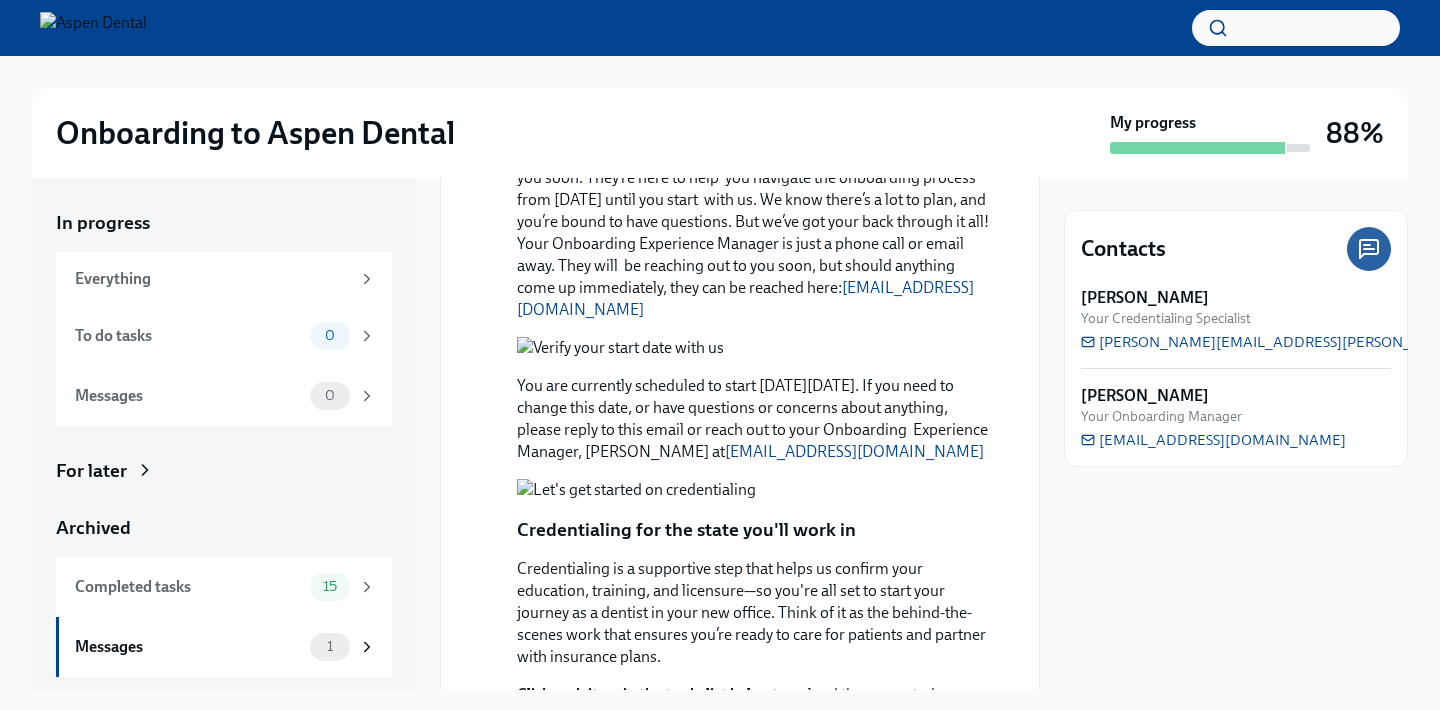 click at bounding box center [754, 348] 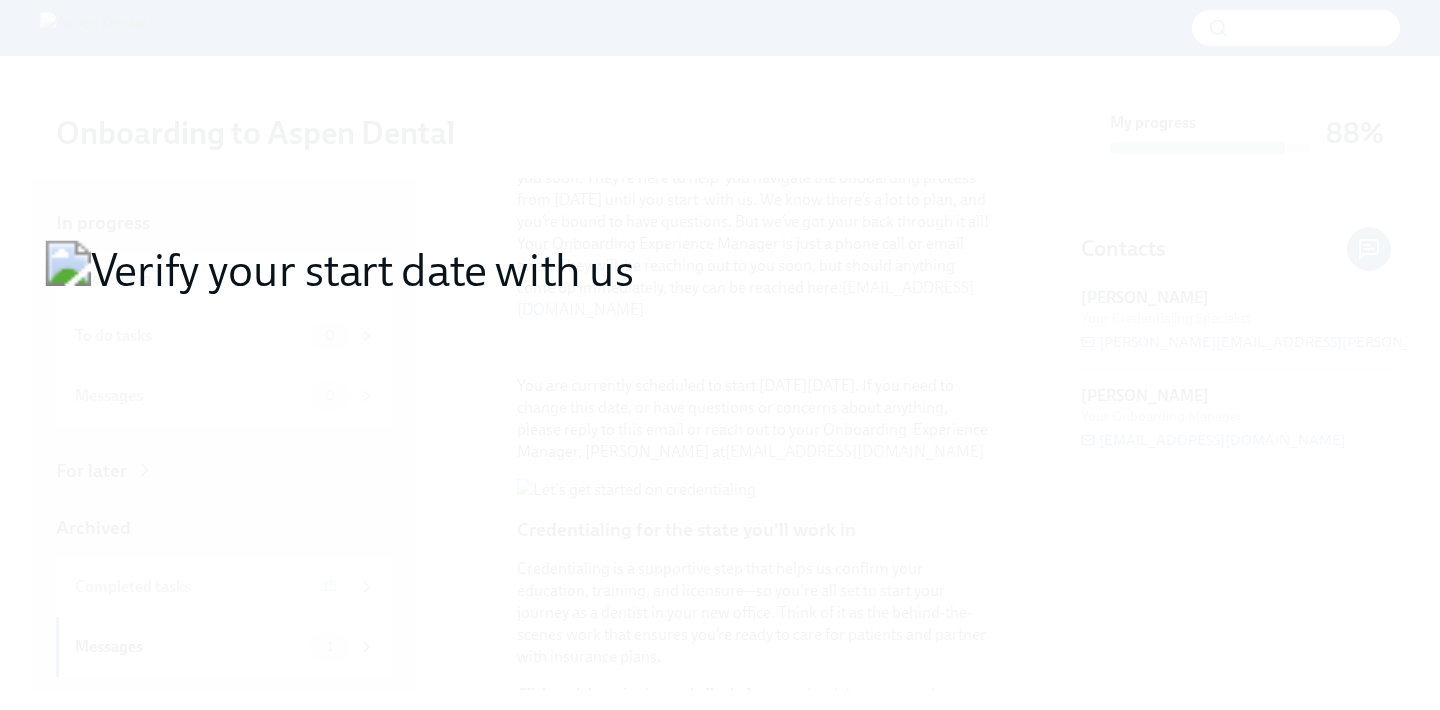click at bounding box center [720, 355] 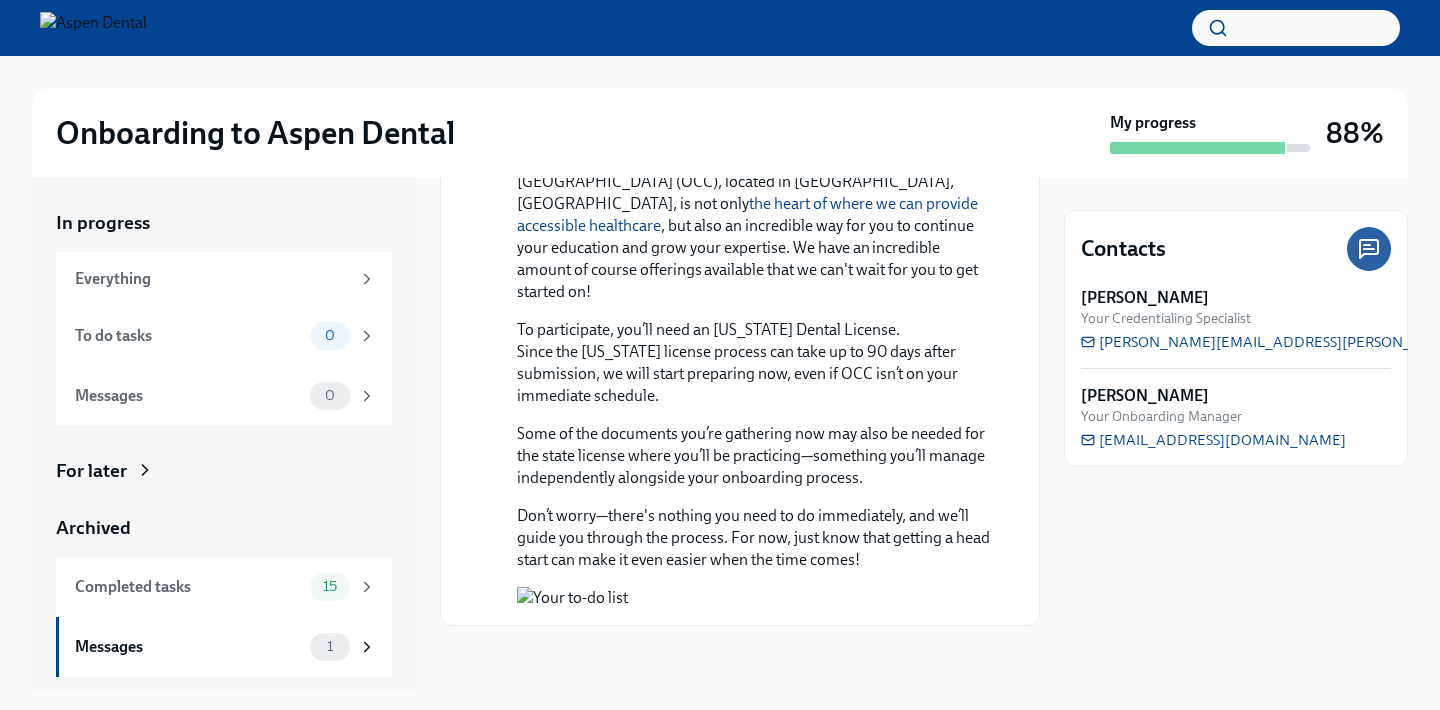 scroll, scrollTop: 1735, scrollLeft: 0, axis: vertical 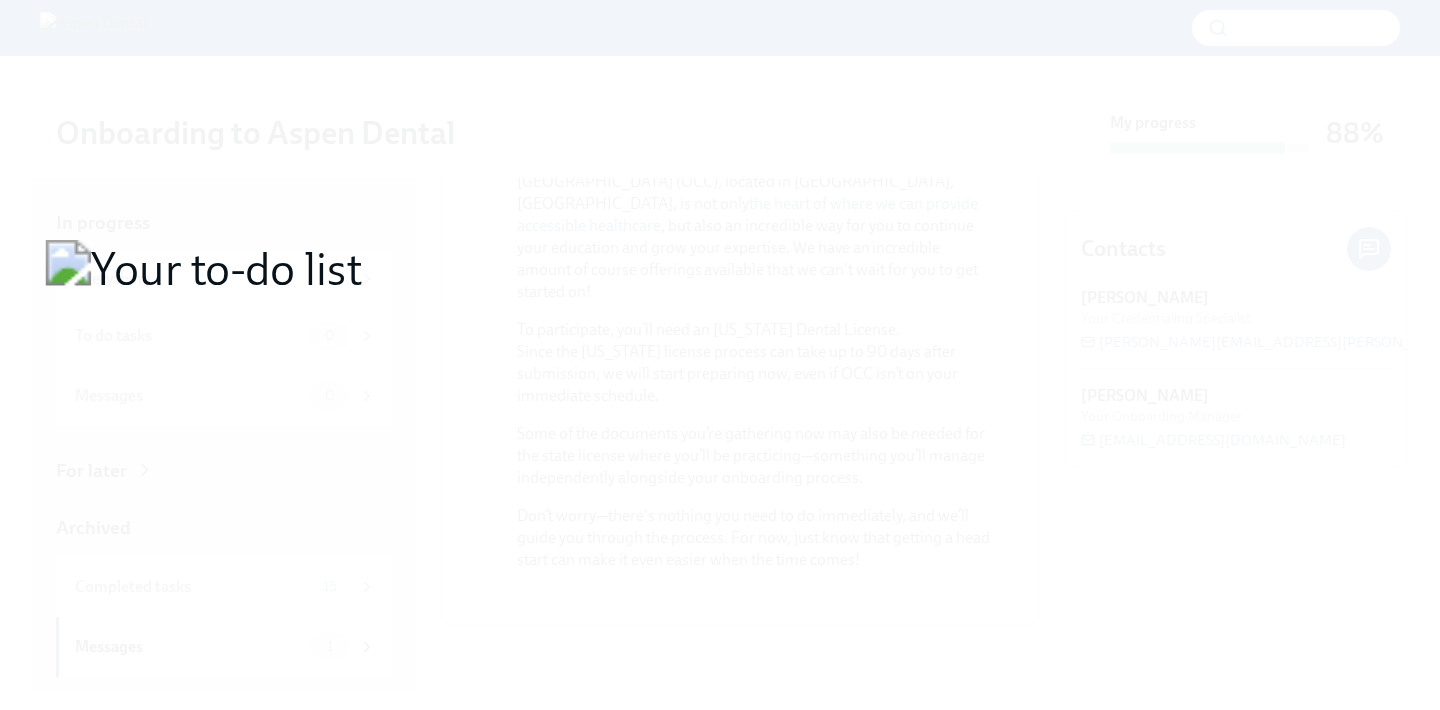 click at bounding box center (720, 355) 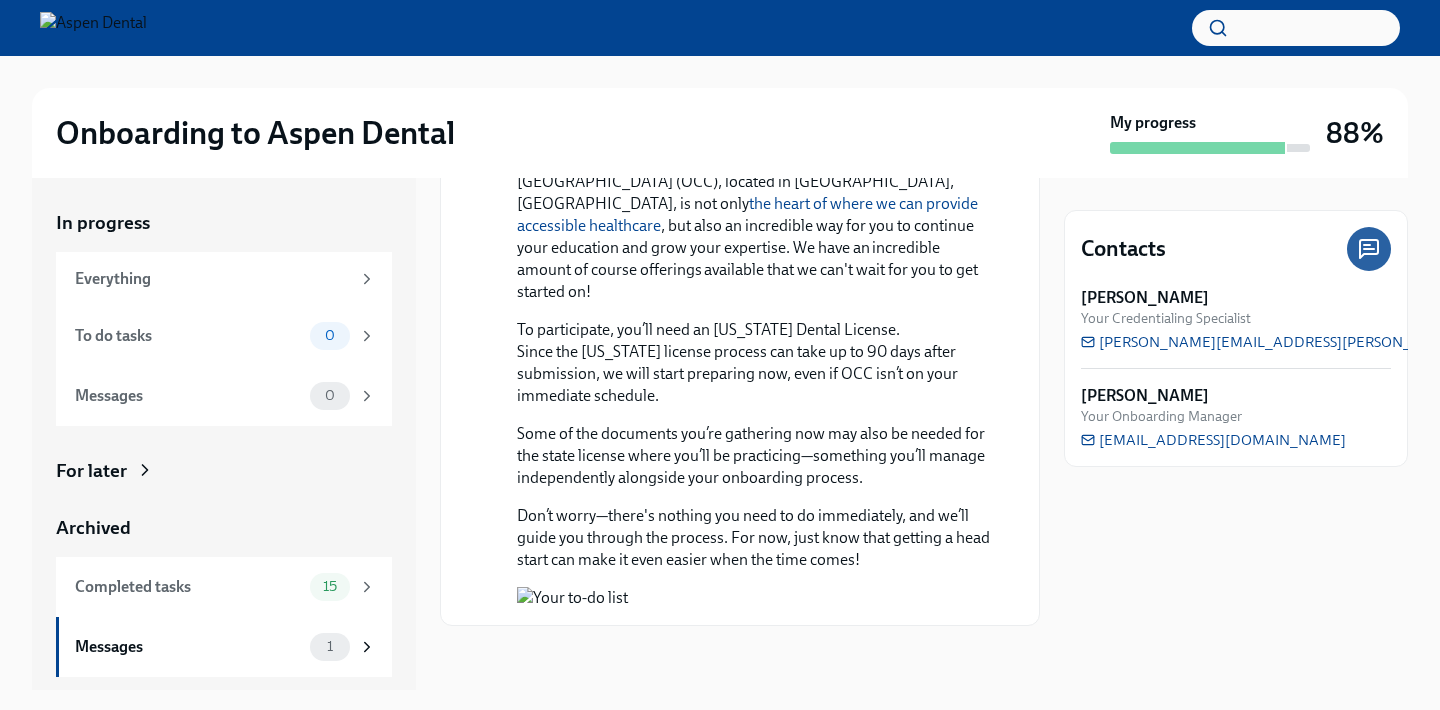 scroll, scrollTop: 1709, scrollLeft: 0, axis: vertical 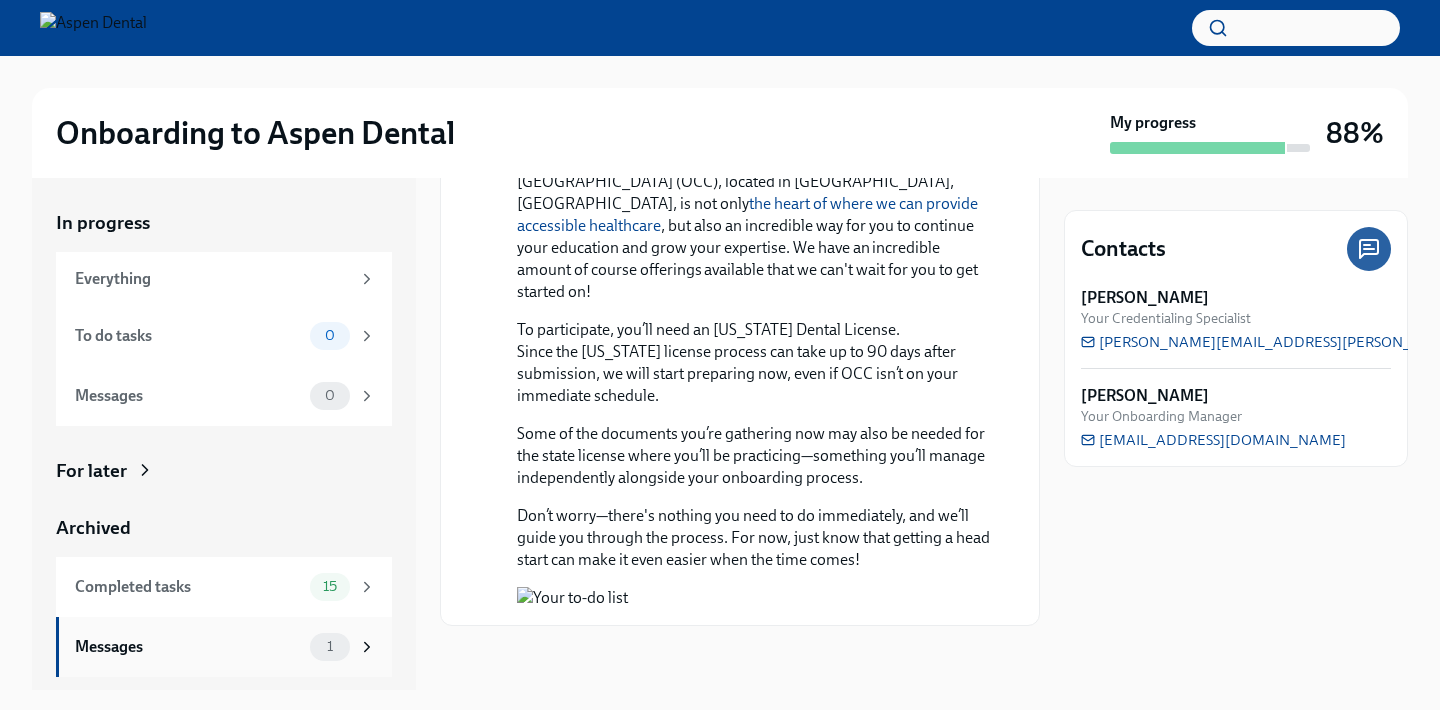 click on "Messages" at bounding box center (188, 647) 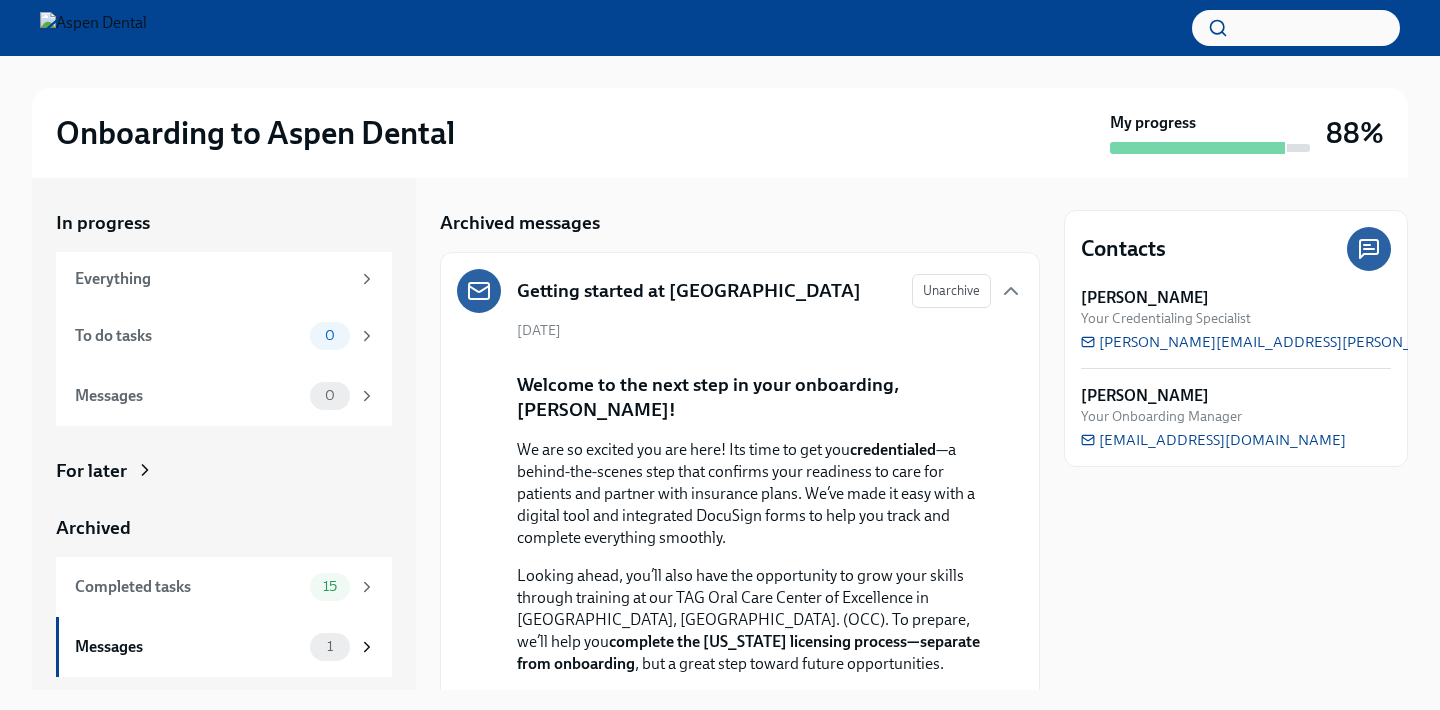 scroll, scrollTop: 0, scrollLeft: 0, axis: both 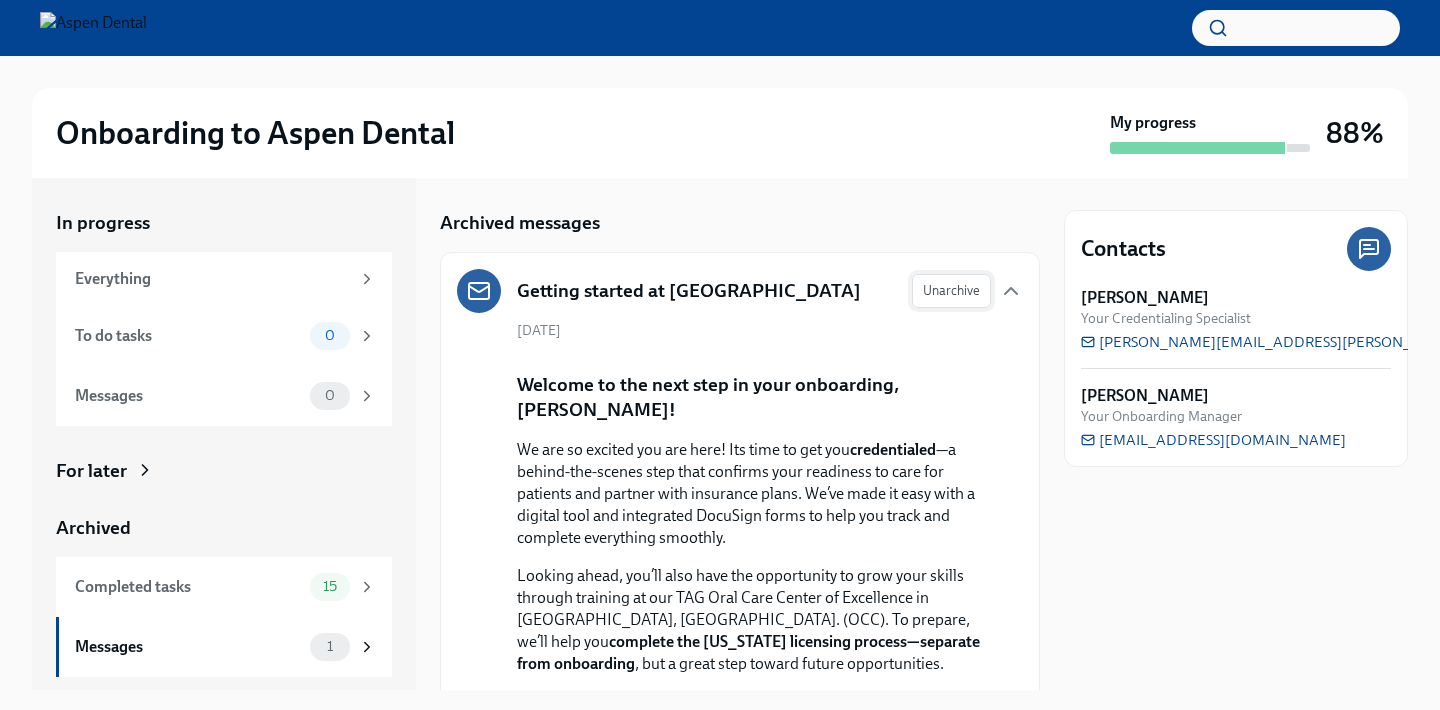 click on "Unarchive" at bounding box center (951, 291) 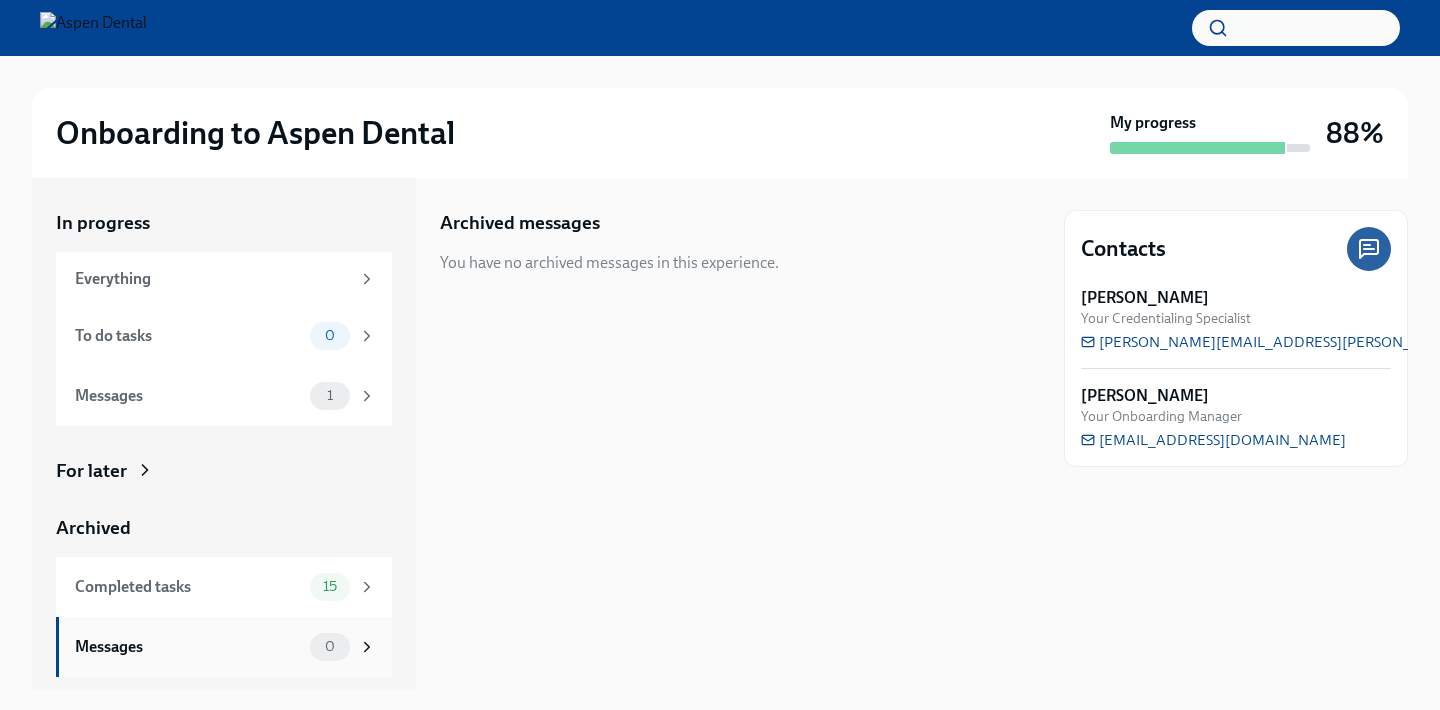 click on "Messages" at bounding box center [188, 647] 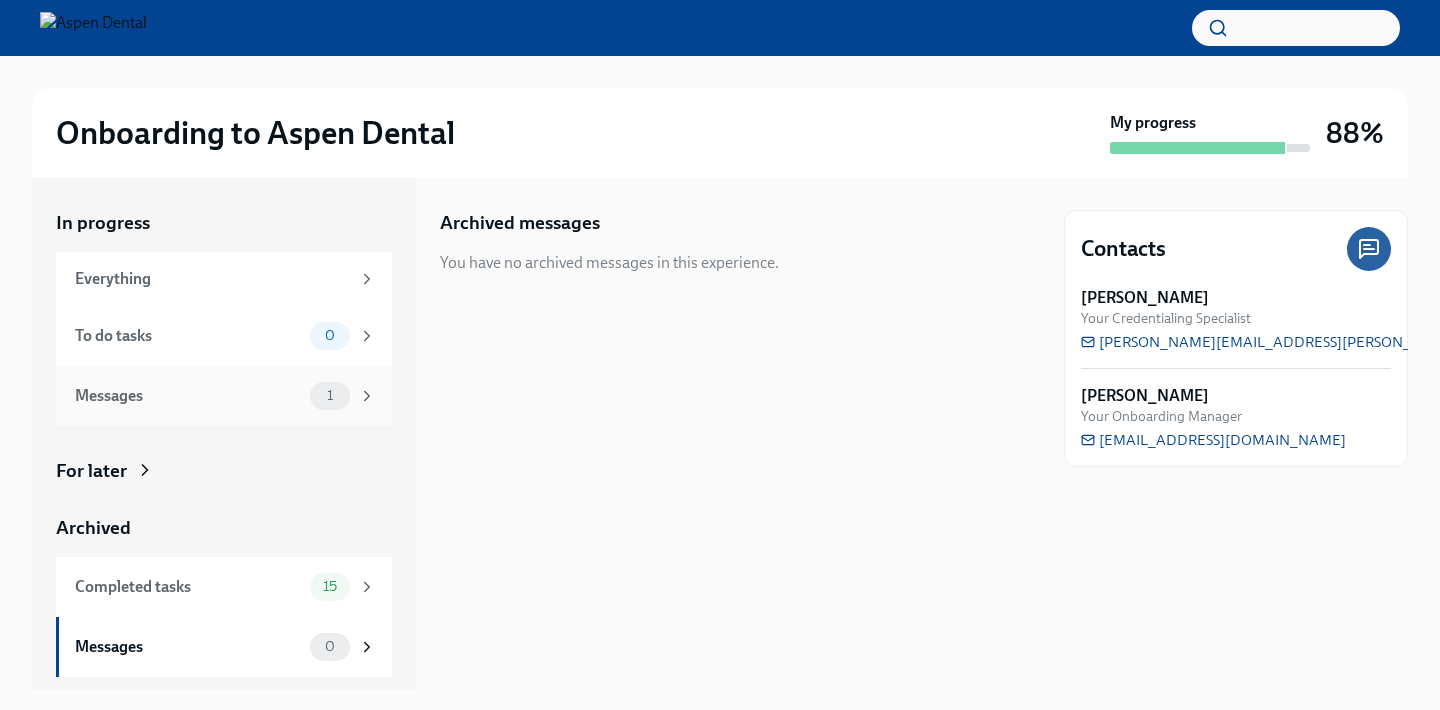 click on "Messages 1" at bounding box center (224, 396) 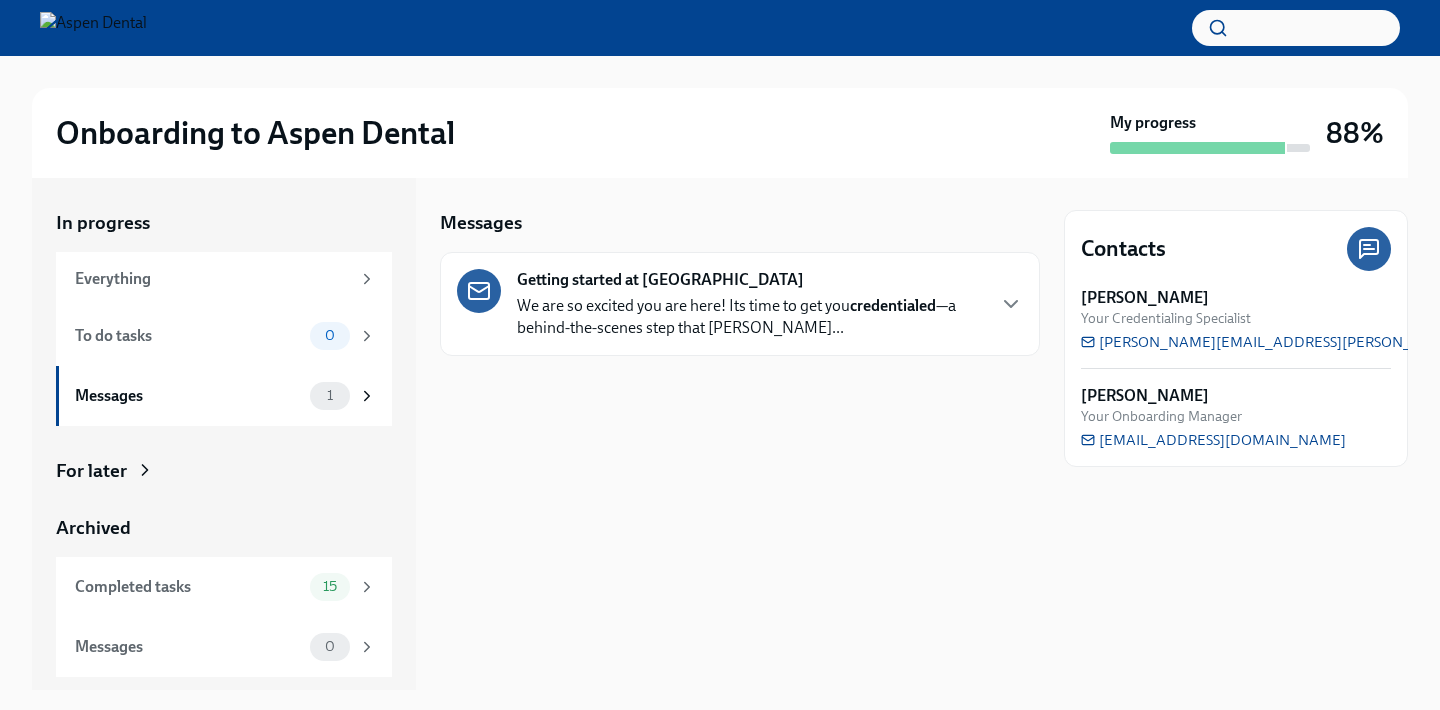 click on "We are so excited you are here! Its time to get you  credentialed —a behind-the-scenes step that confi..." at bounding box center [750, 317] 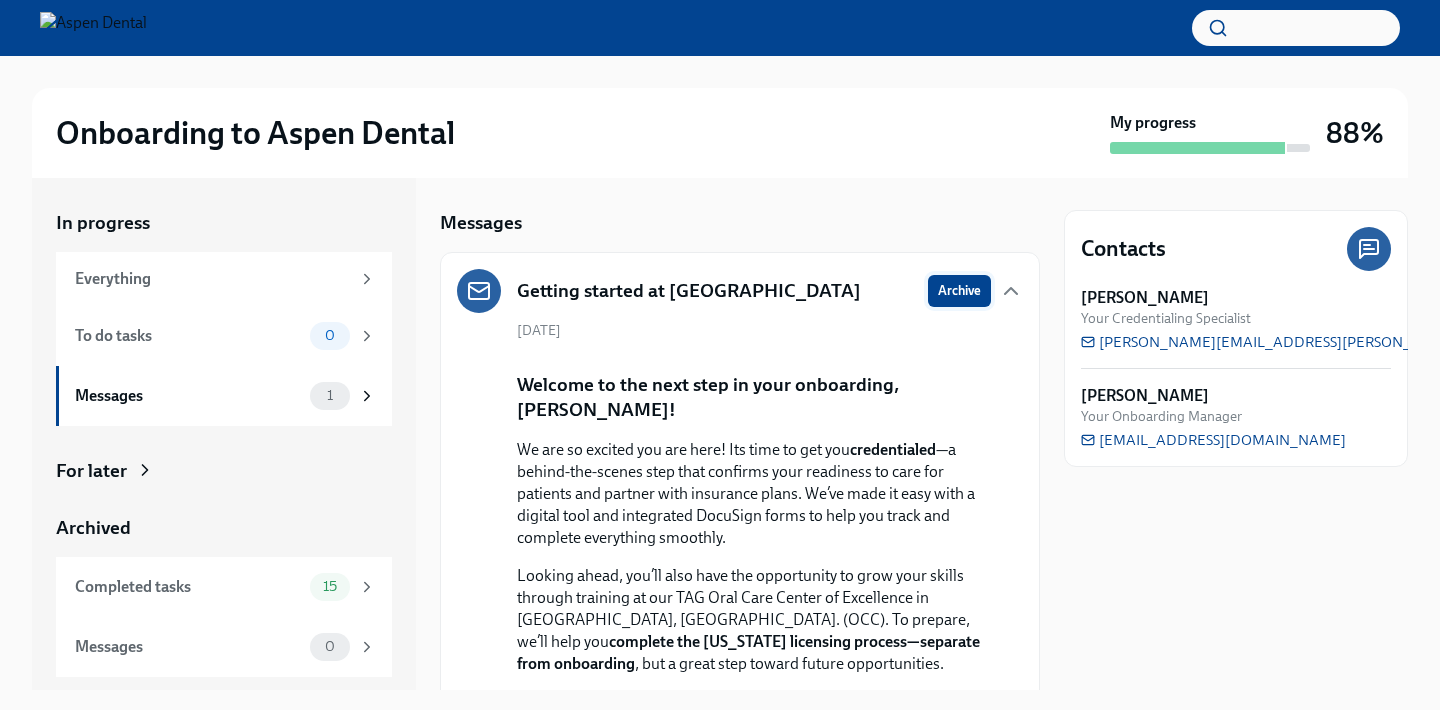 click on "Archive" at bounding box center (959, 291) 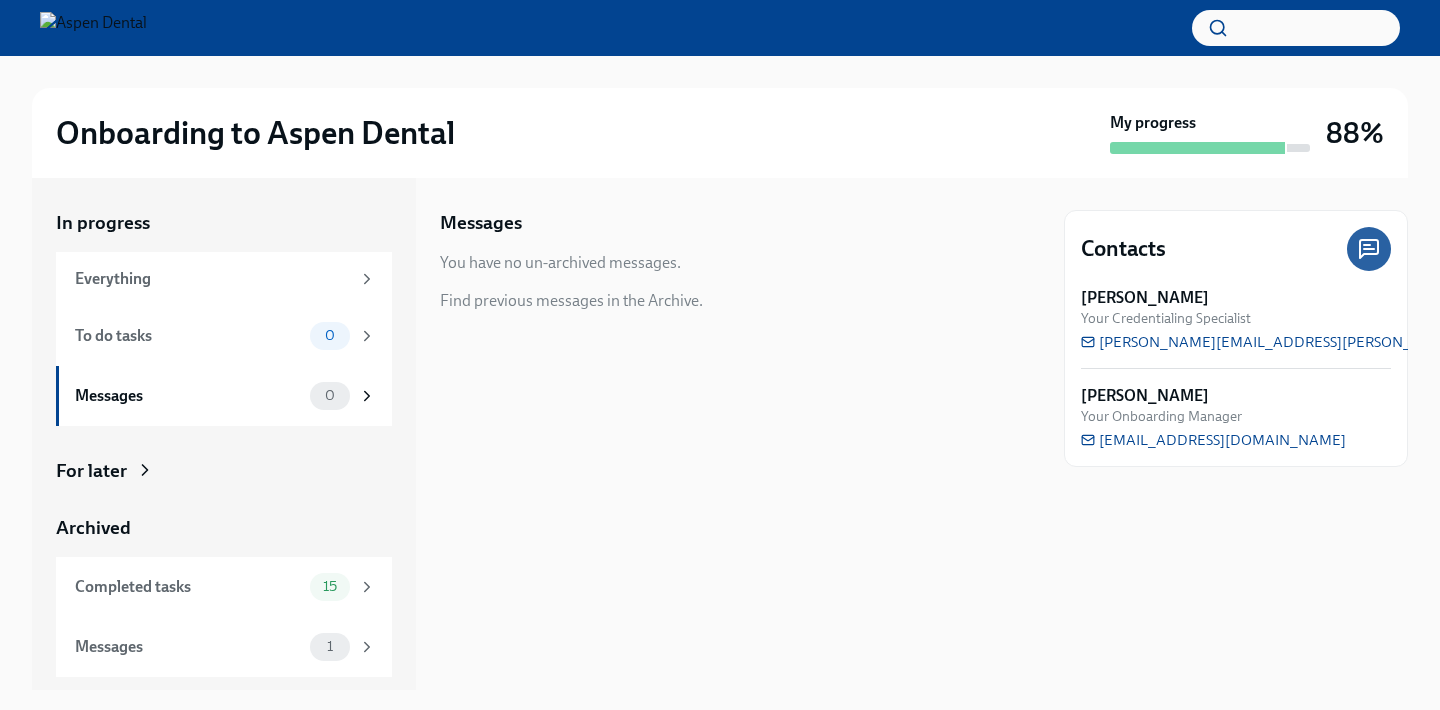 scroll, scrollTop: 0, scrollLeft: 0, axis: both 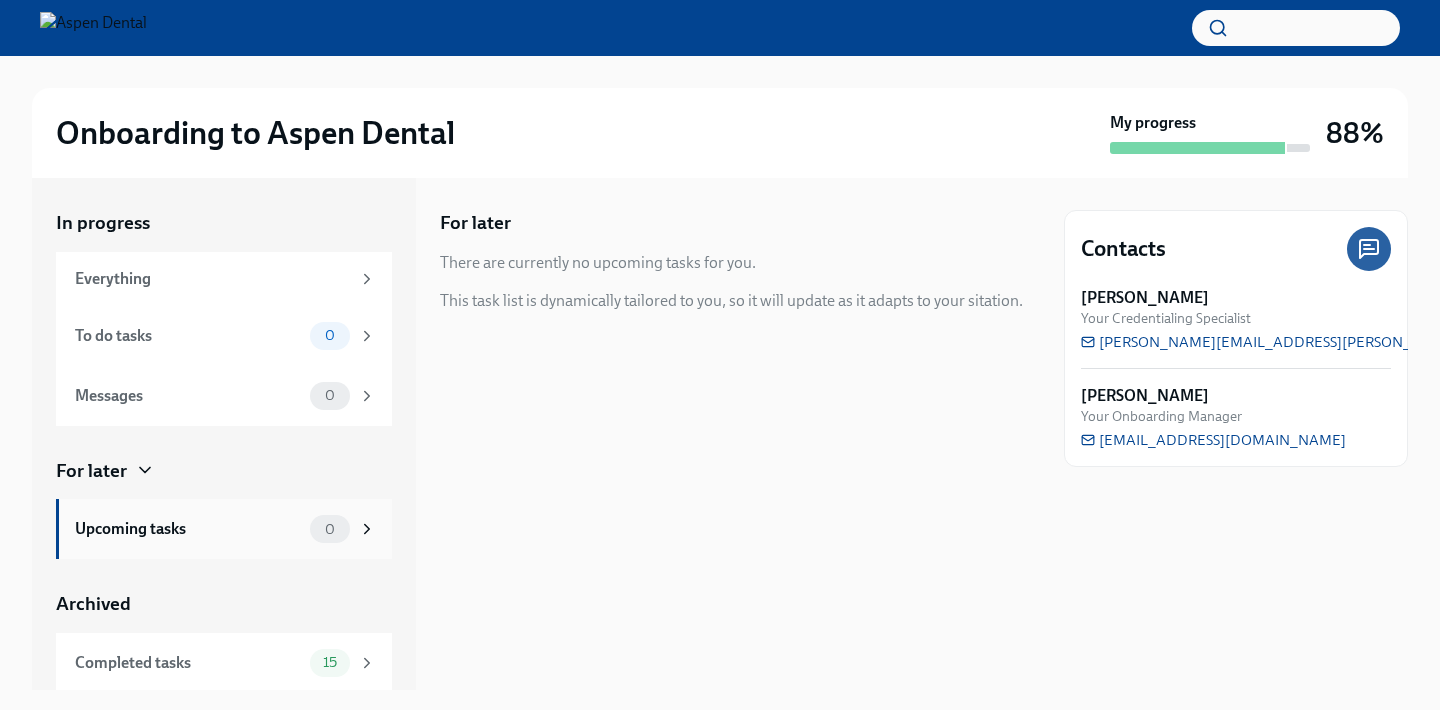 click on "Upcoming tasks 0" at bounding box center (225, 529) 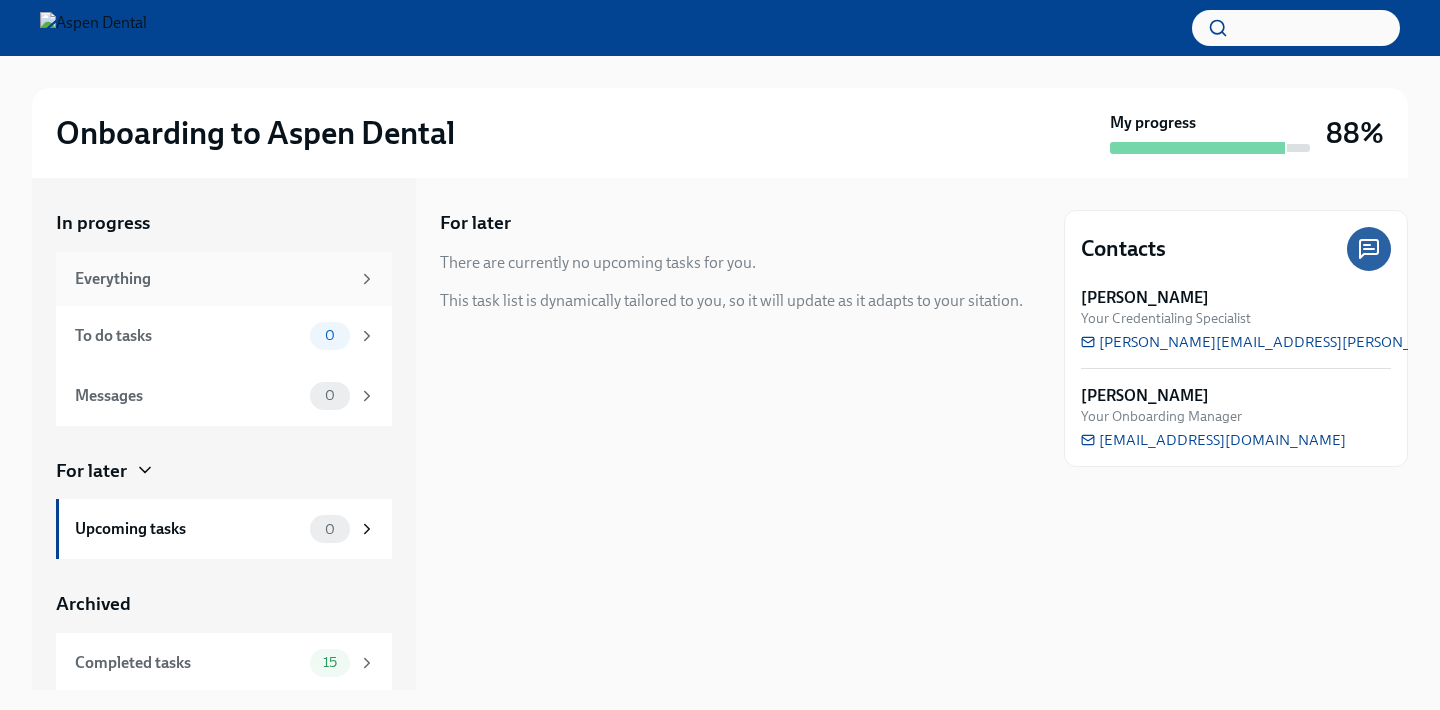 click on "Everything" at bounding box center (212, 279) 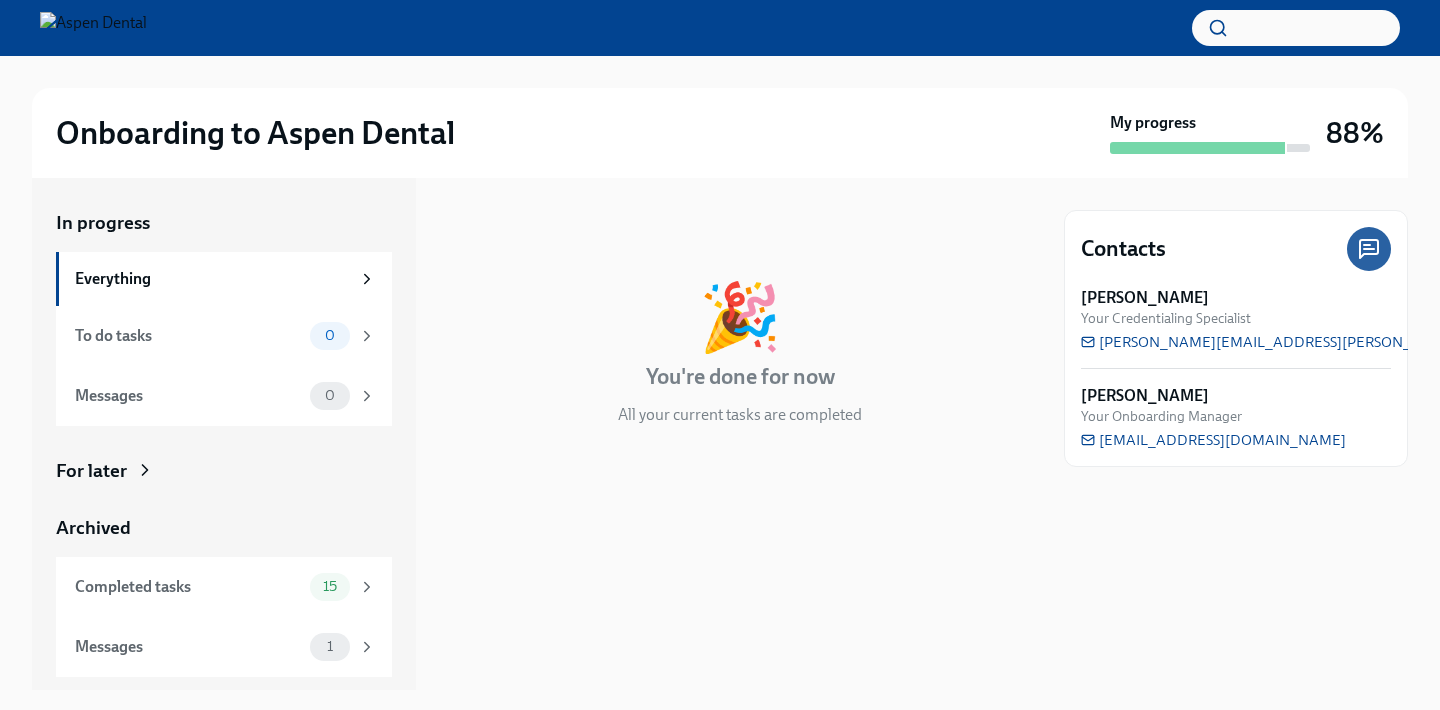 click on "My progress" at bounding box center [1210, 133] 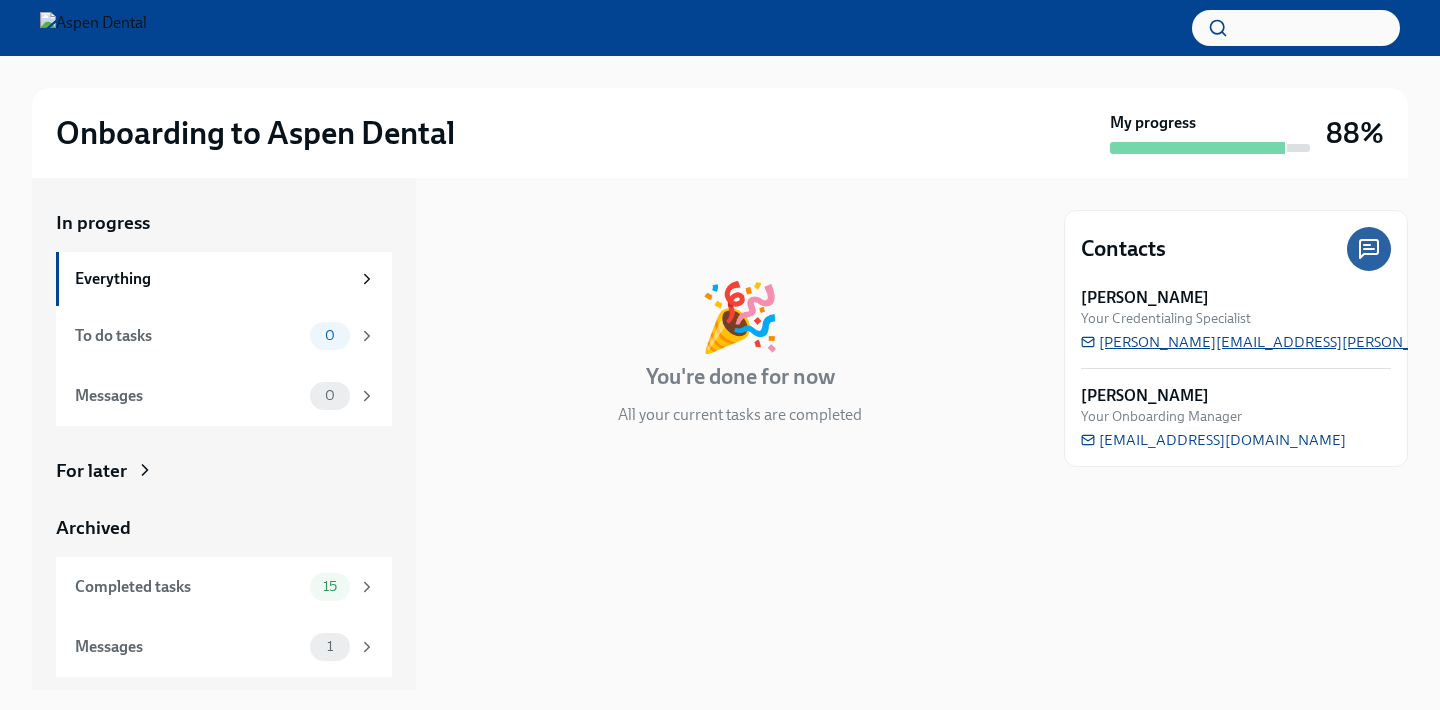 scroll, scrollTop: 0, scrollLeft: 0, axis: both 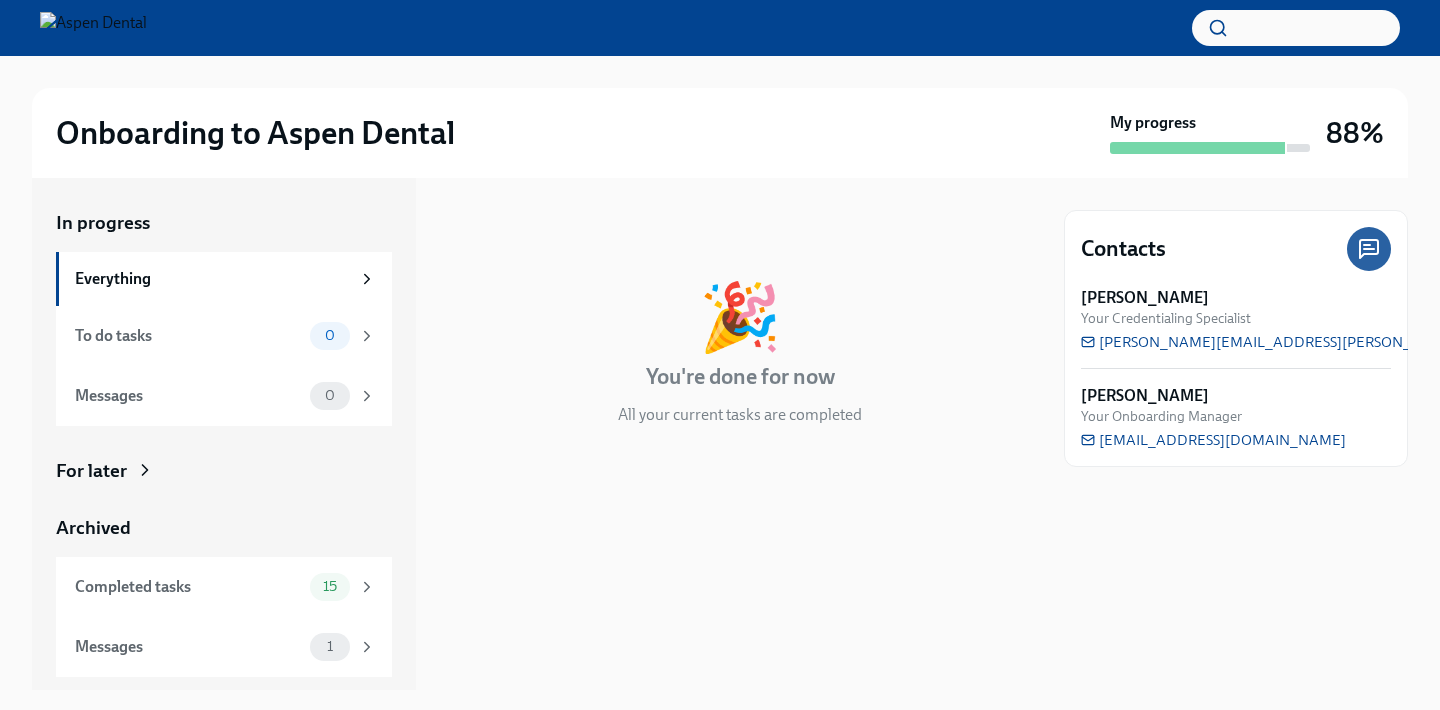 click 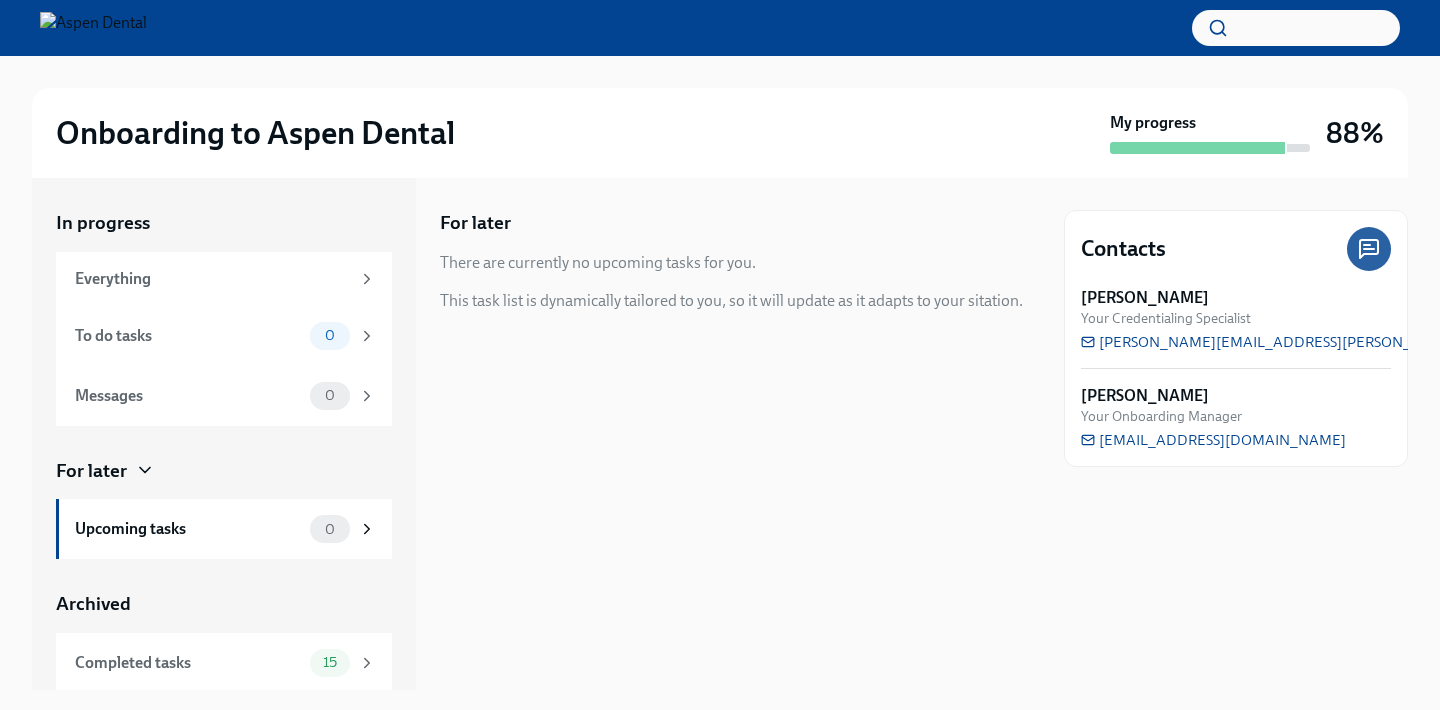 scroll, scrollTop: 0, scrollLeft: 0, axis: both 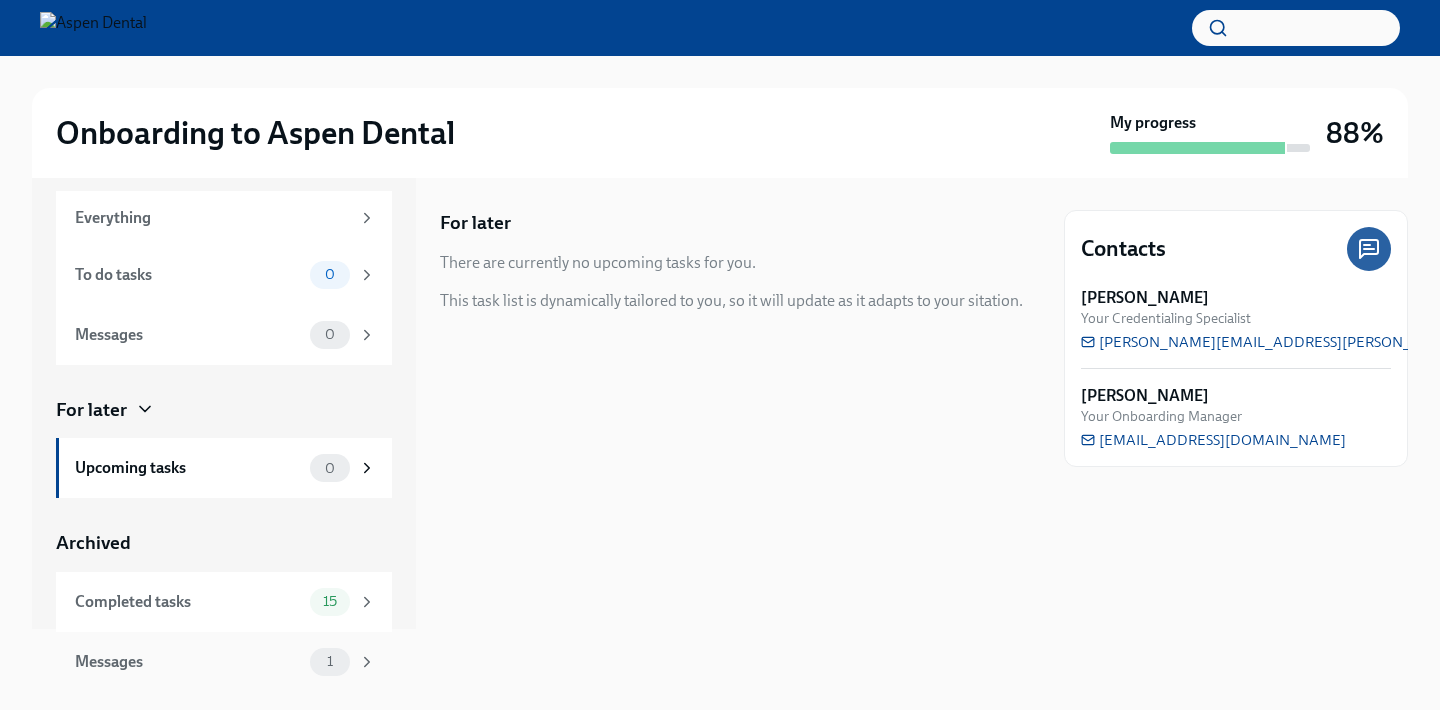 click on "1" at bounding box center (330, 662) 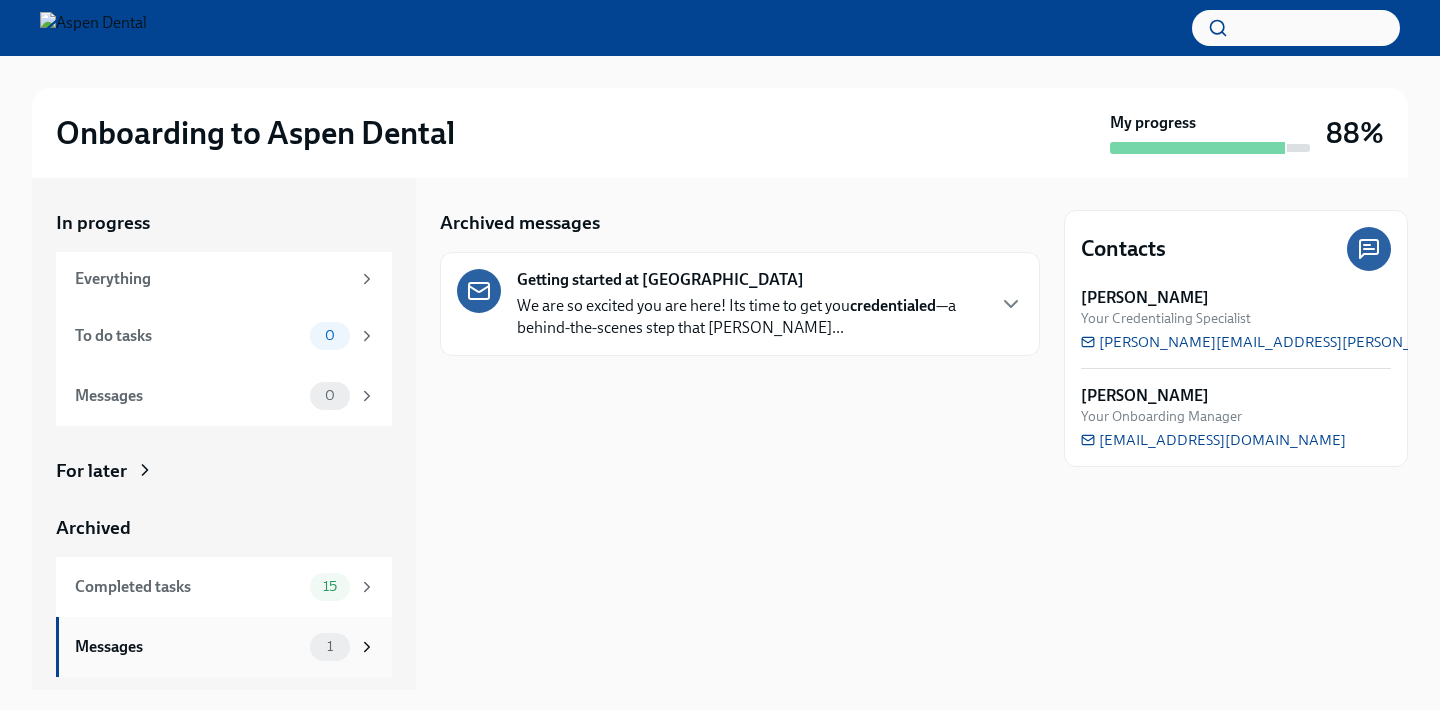 scroll, scrollTop: 0, scrollLeft: 0, axis: both 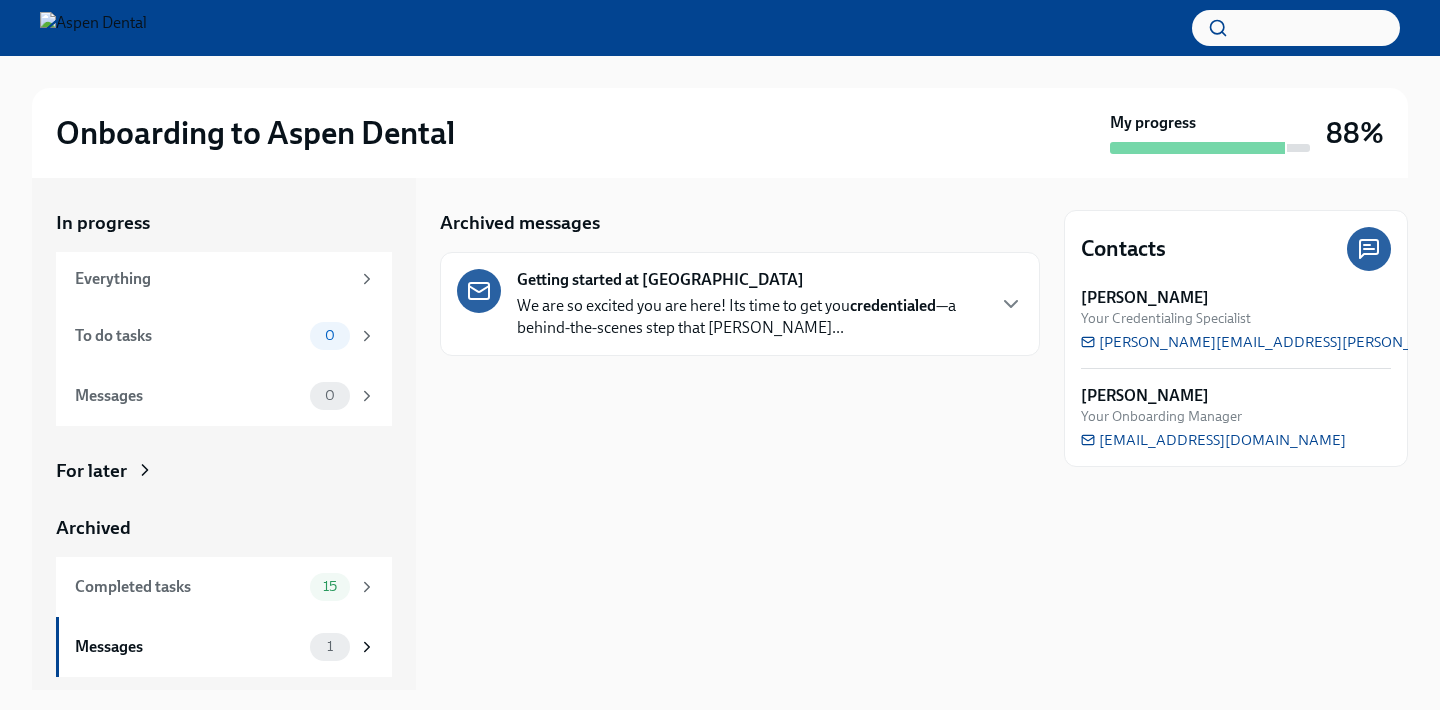 click on "We are so excited you are here! Its time to get you  credentialed —a behind-the-scenes step that confi..." at bounding box center [750, 317] 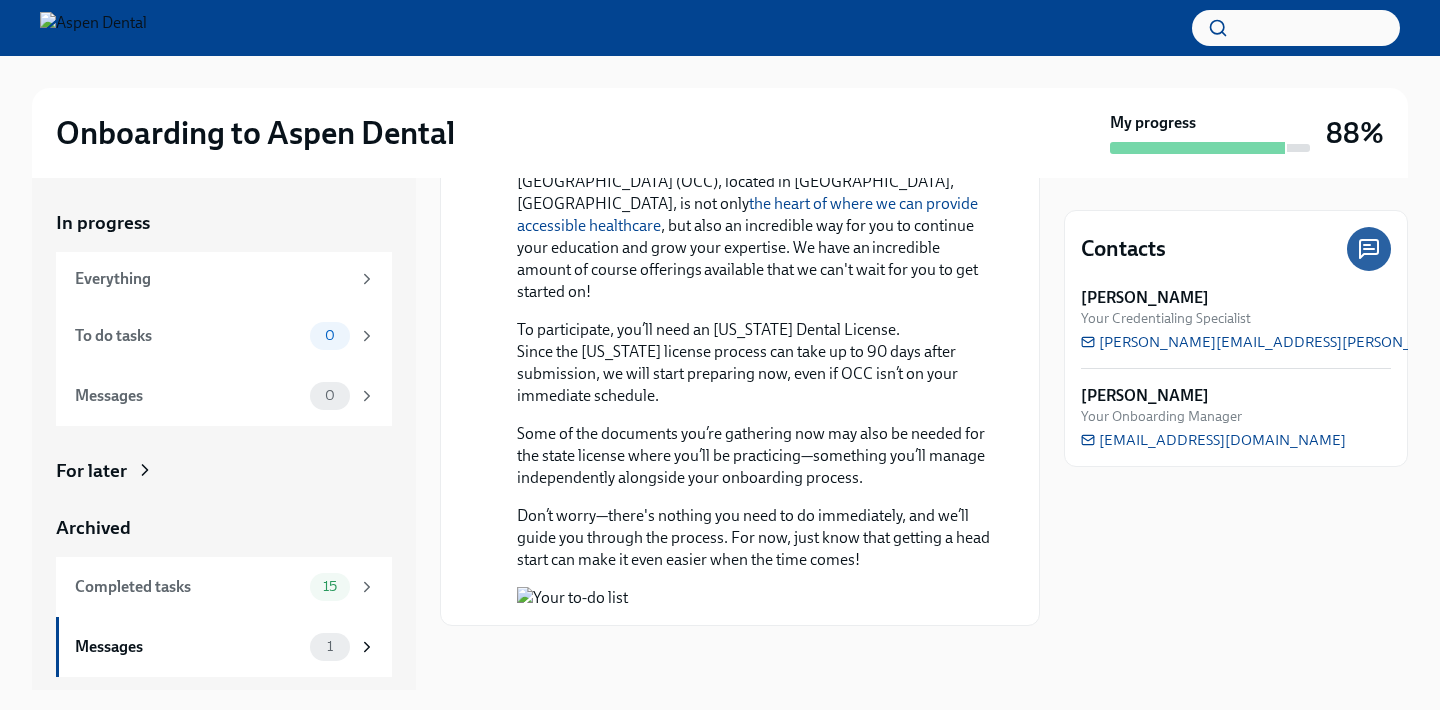 scroll, scrollTop: 1735, scrollLeft: 0, axis: vertical 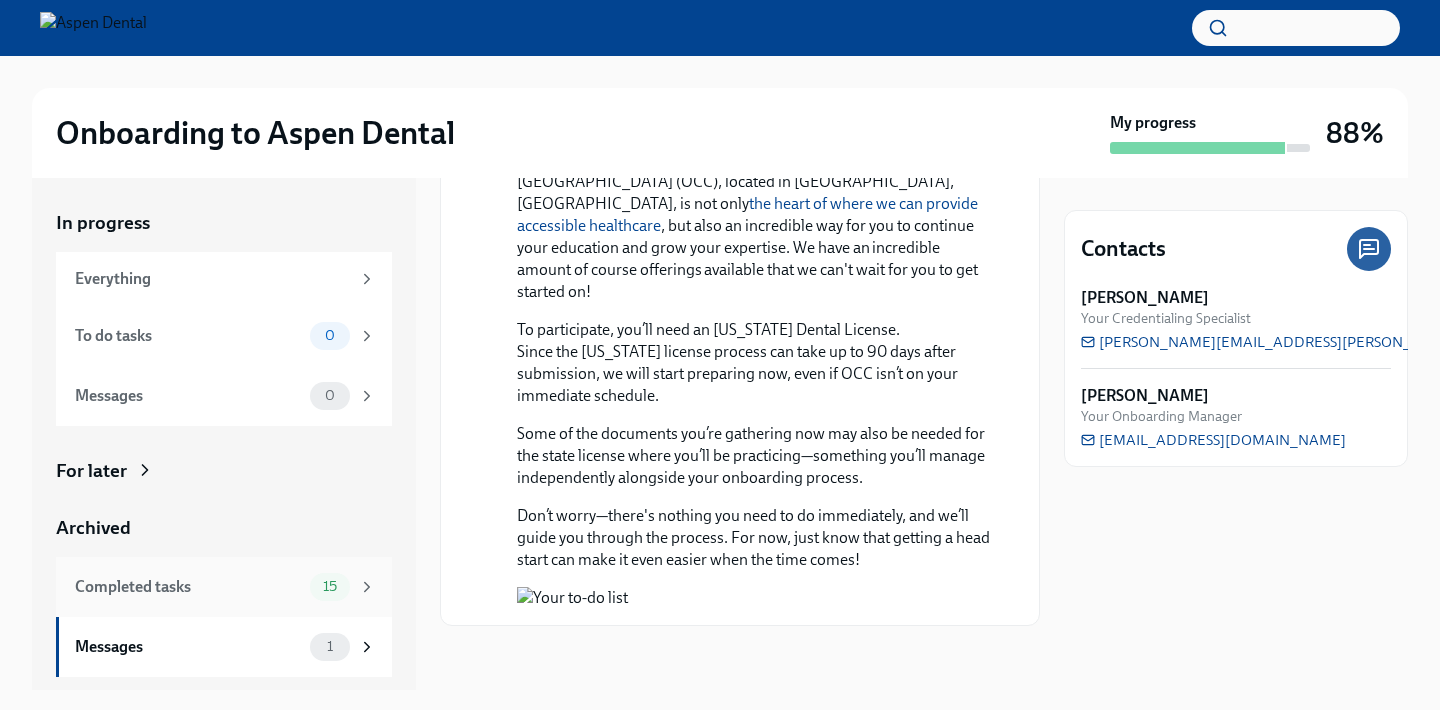 click on "Completed tasks" at bounding box center [188, 587] 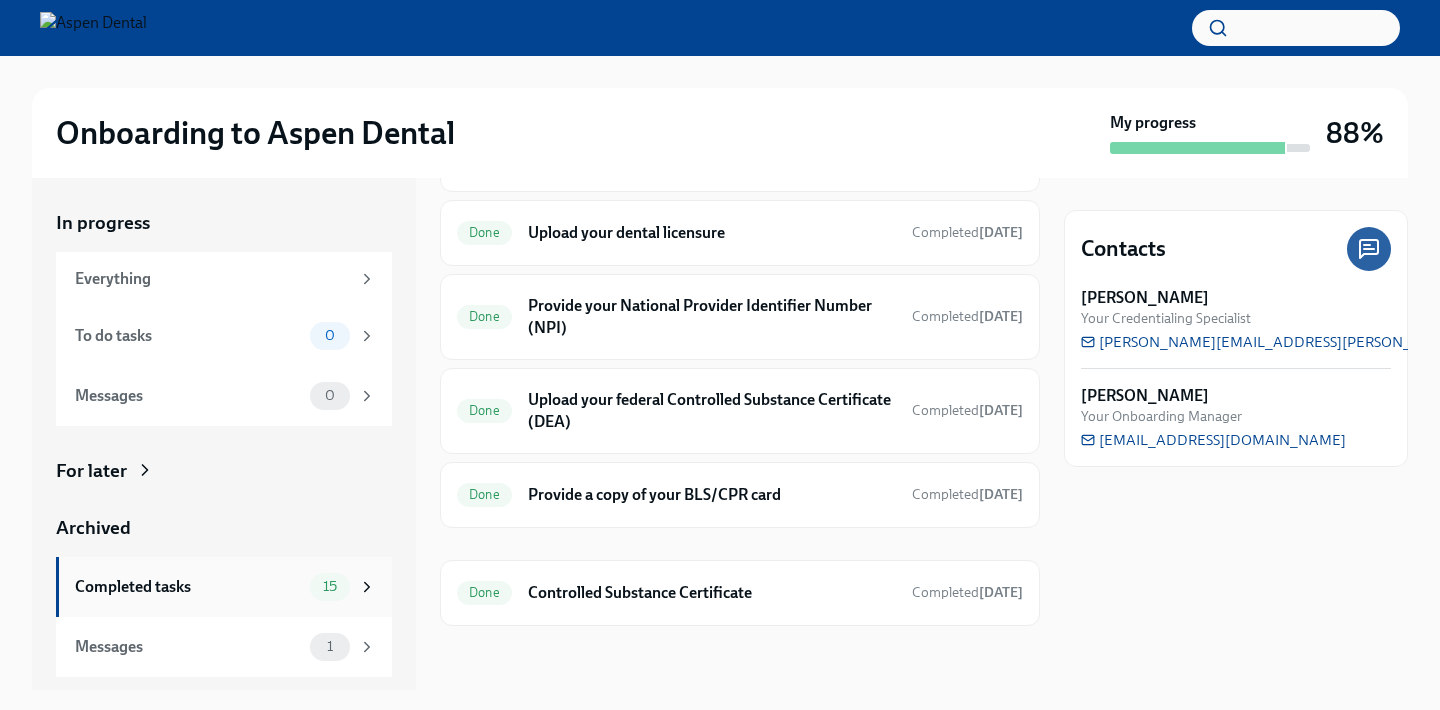 click on "Completed tasks 15" at bounding box center [225, 587] 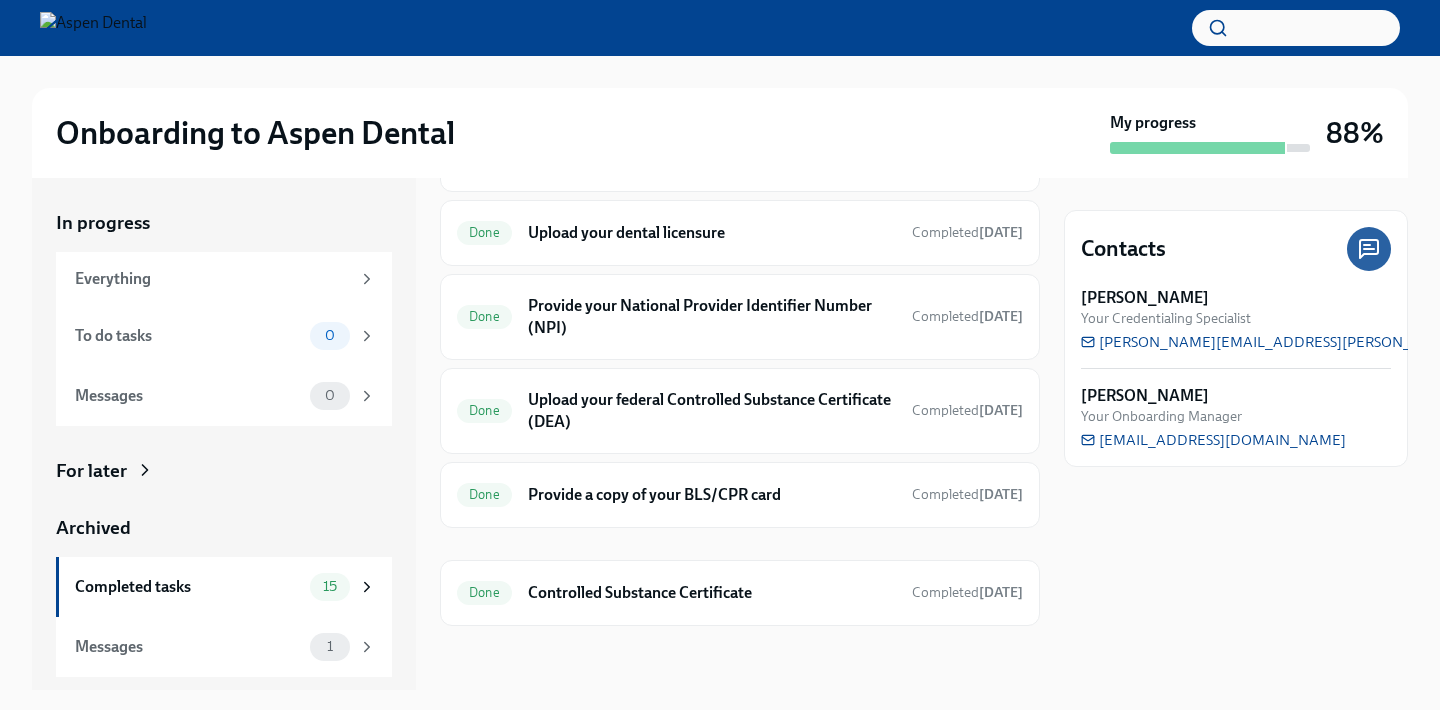 scroll, scrollTop: 2, scrollLeft: 0, axis: vertical 